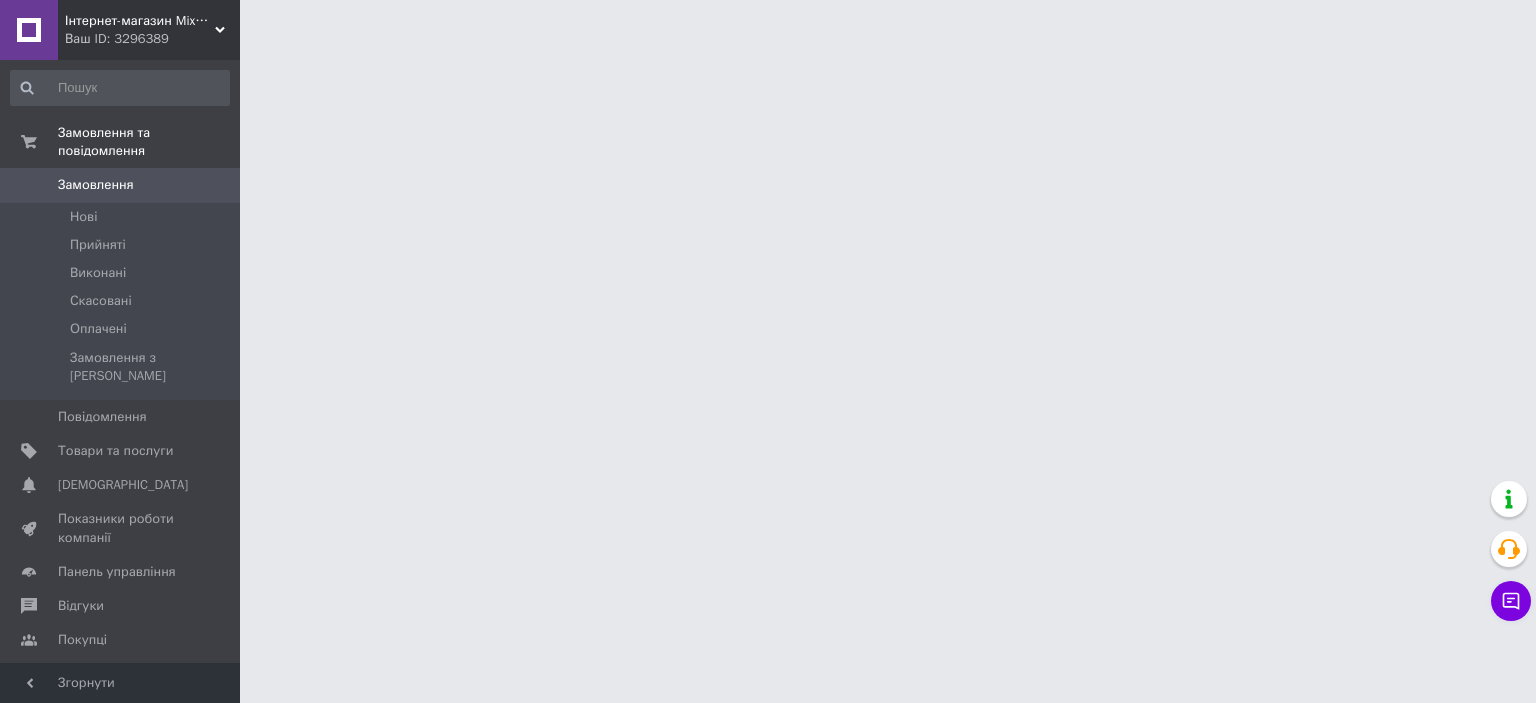 scroll, scrollTop: 0, scrollLeft: 0, axis: both 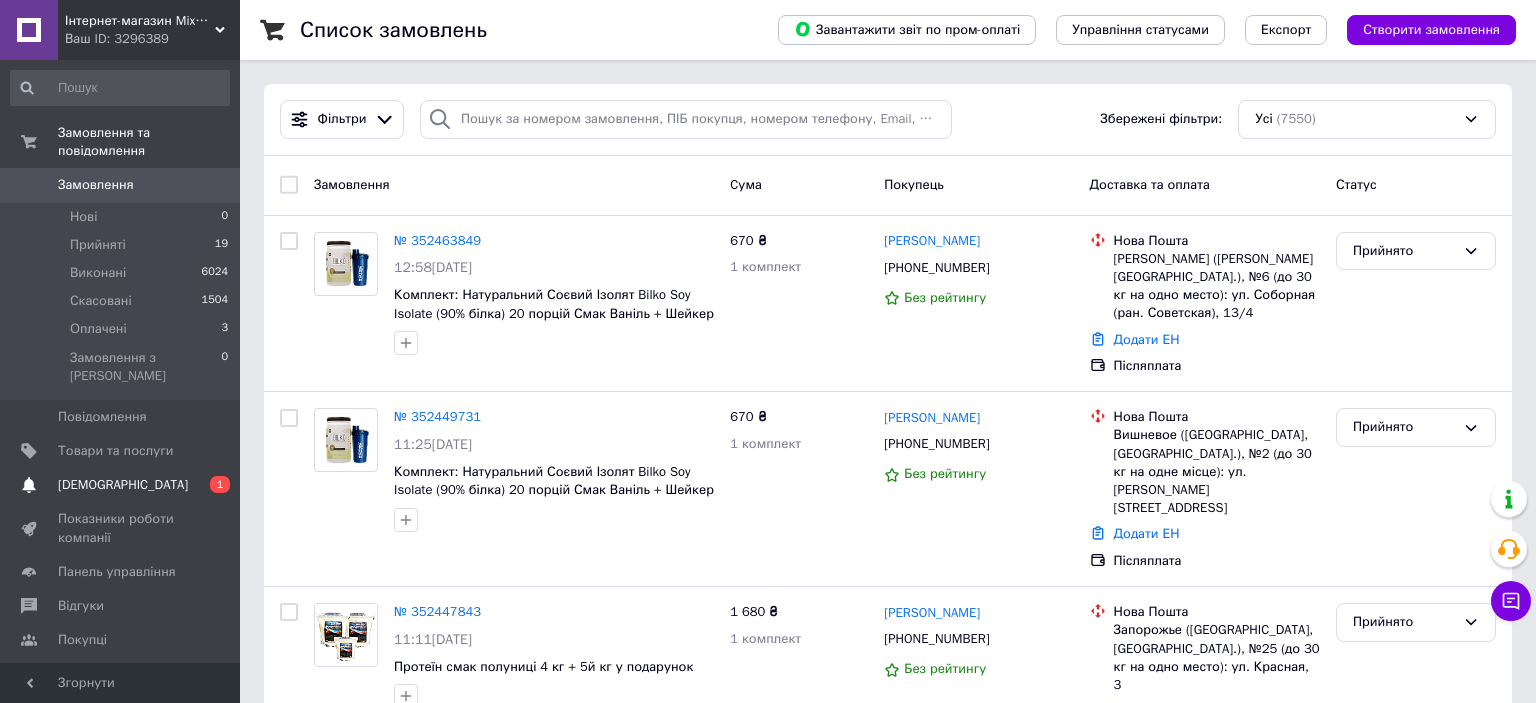 click on "[DEMOGRAPHIC_DATA]" at bounding box center (123, 485) 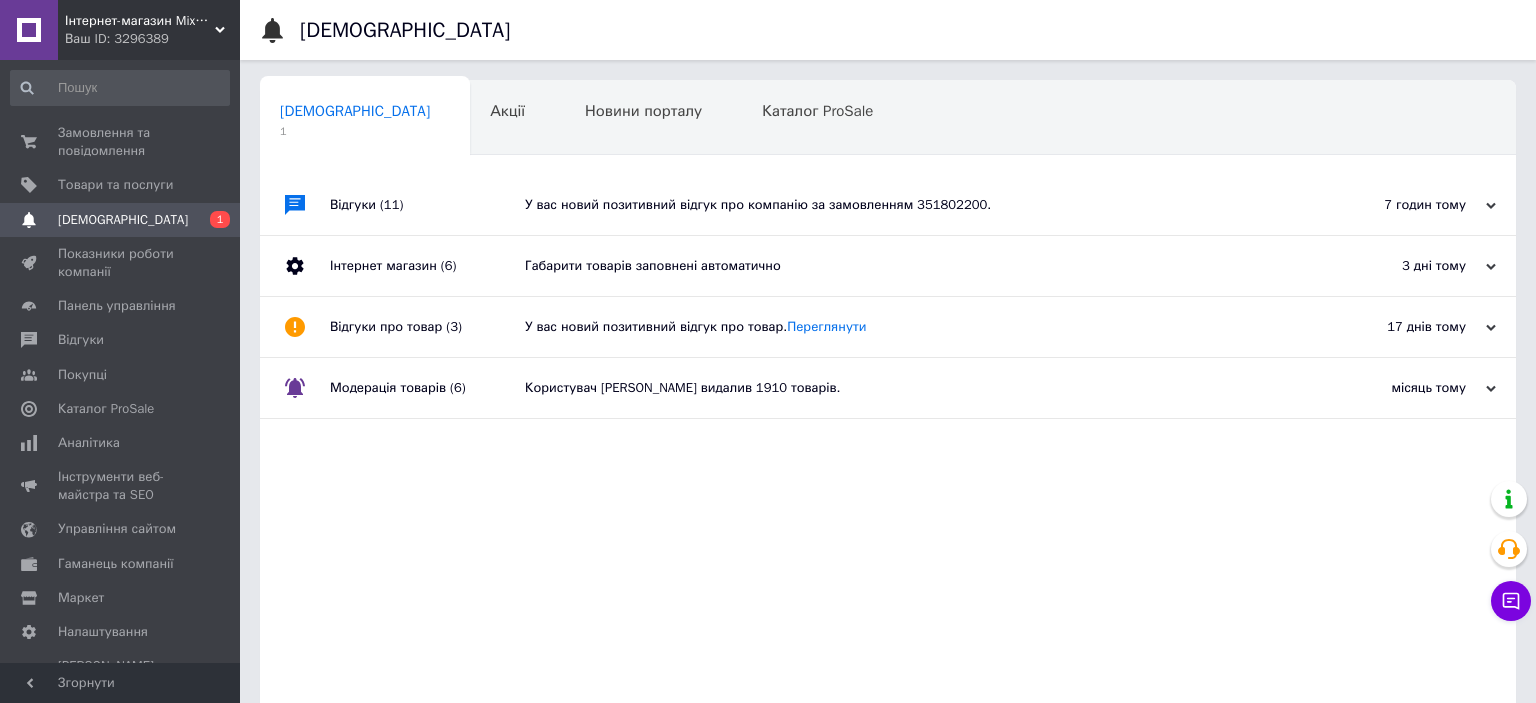 click on "У вас новий позитивний відгук про компанію за замовленням 351802200." at bounding box center [910, 205] 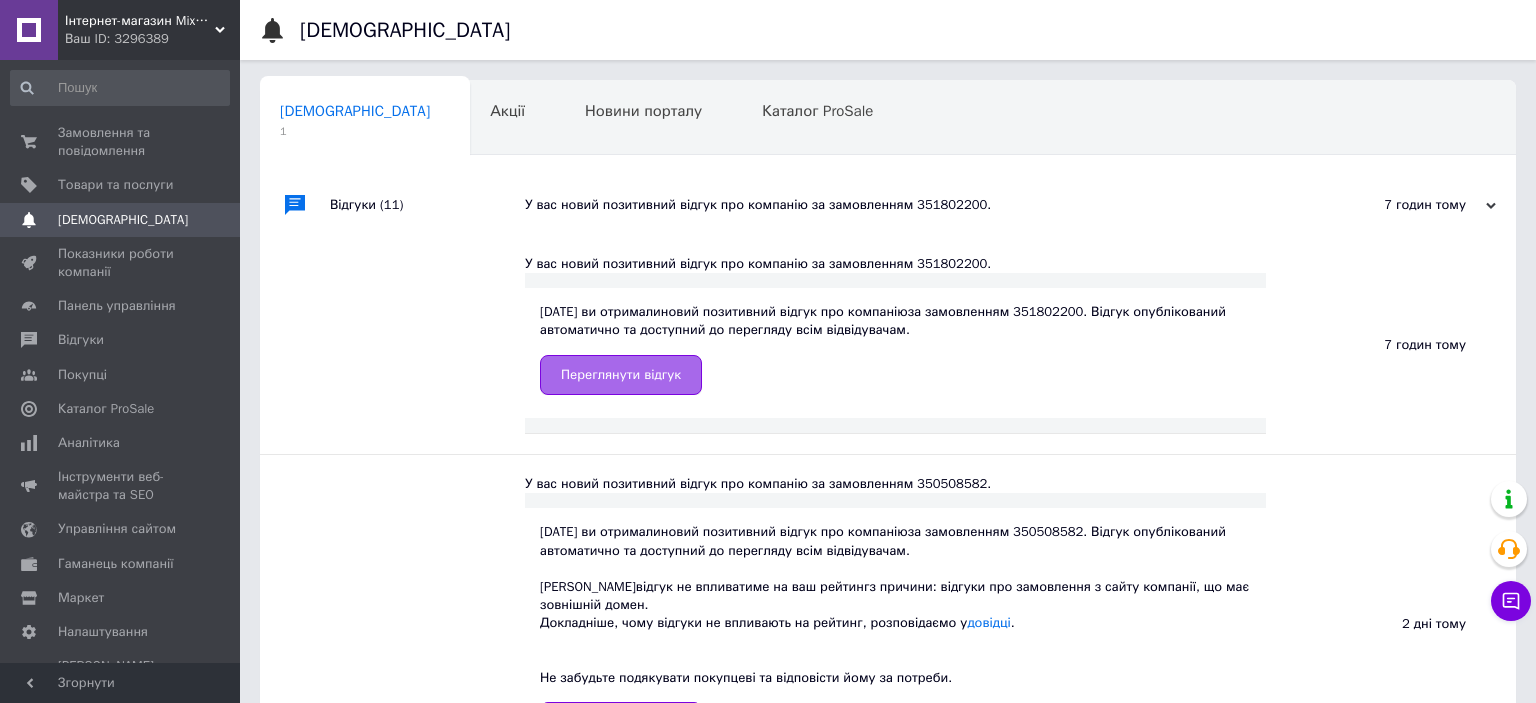 click on "Переглянути відгук" at bounding box center [621, 375] 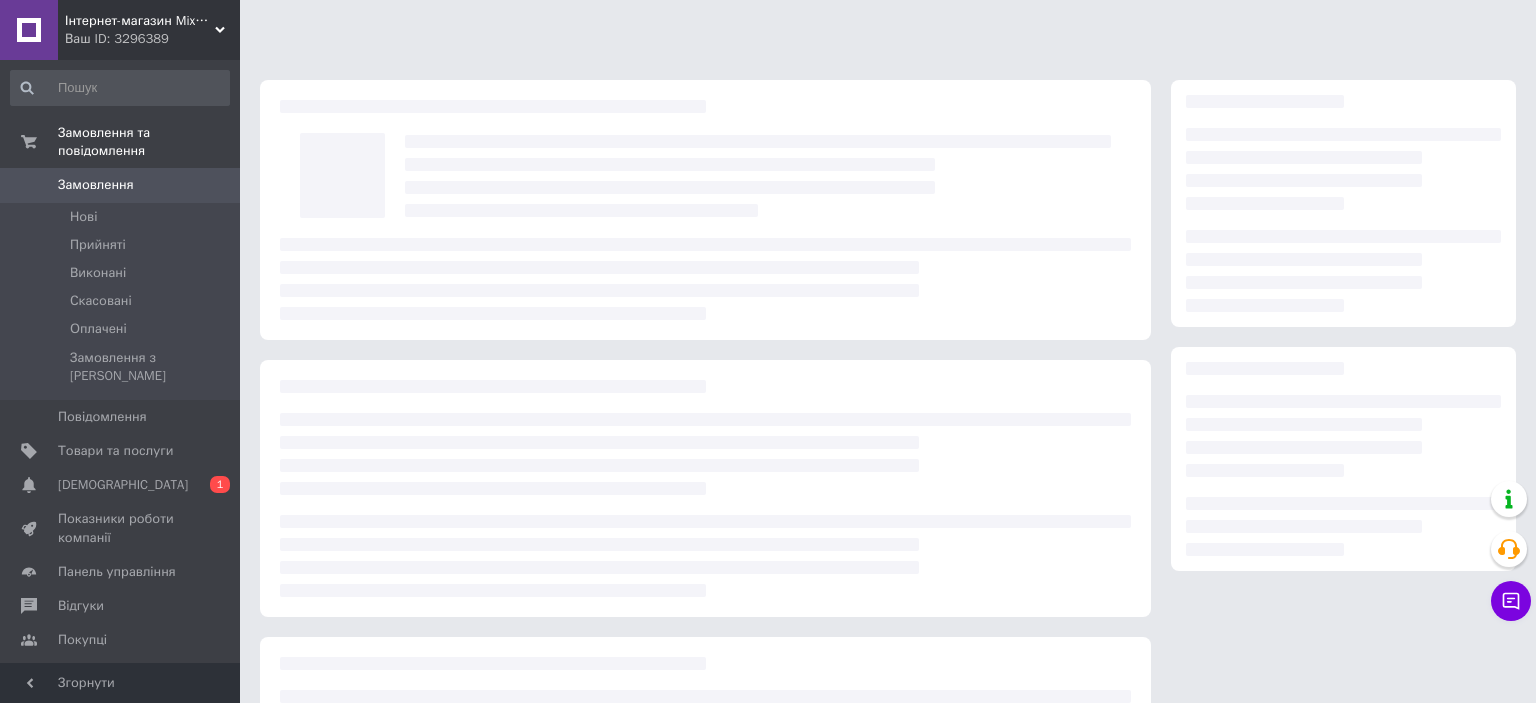 scroll, scrollTop: 0, scrollLeft: 0, axis: both 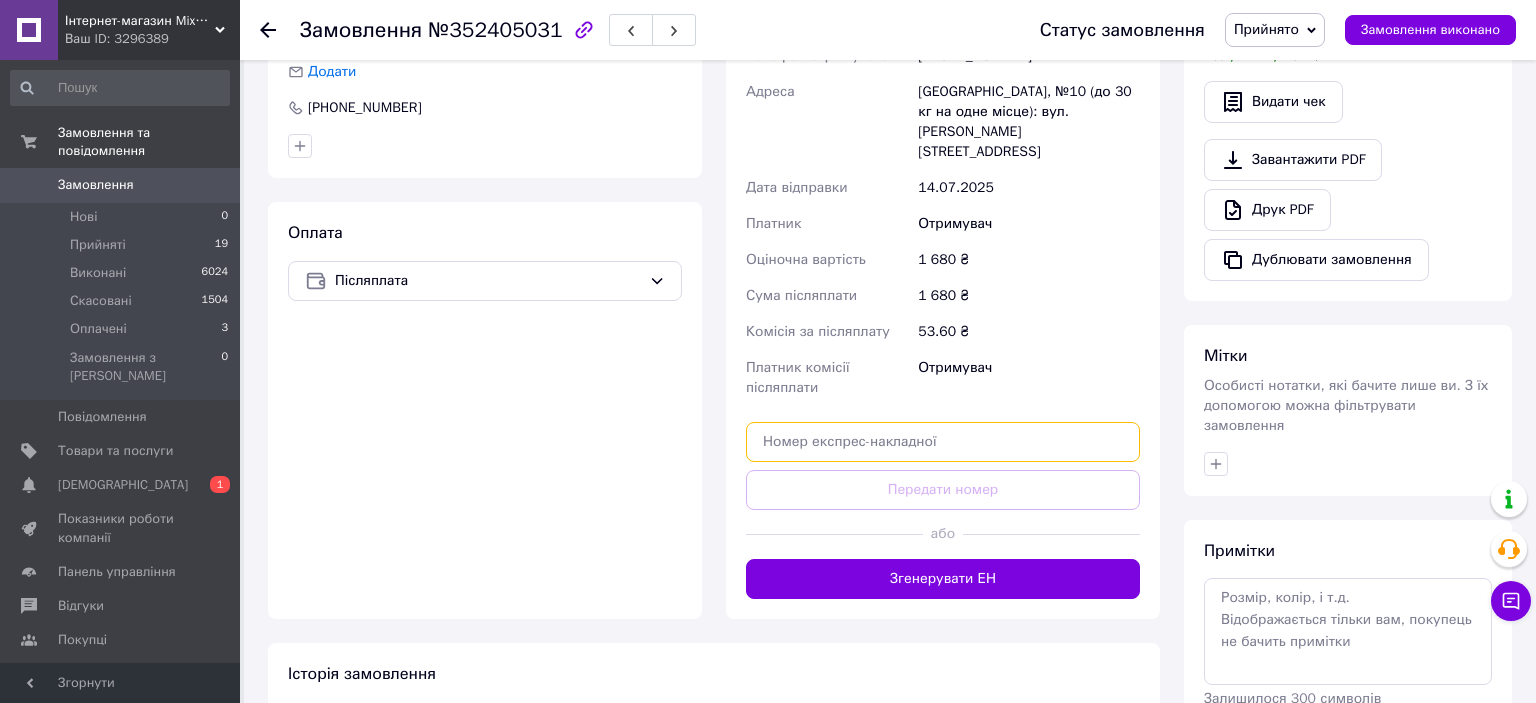 click at bounding box center [943, 442] 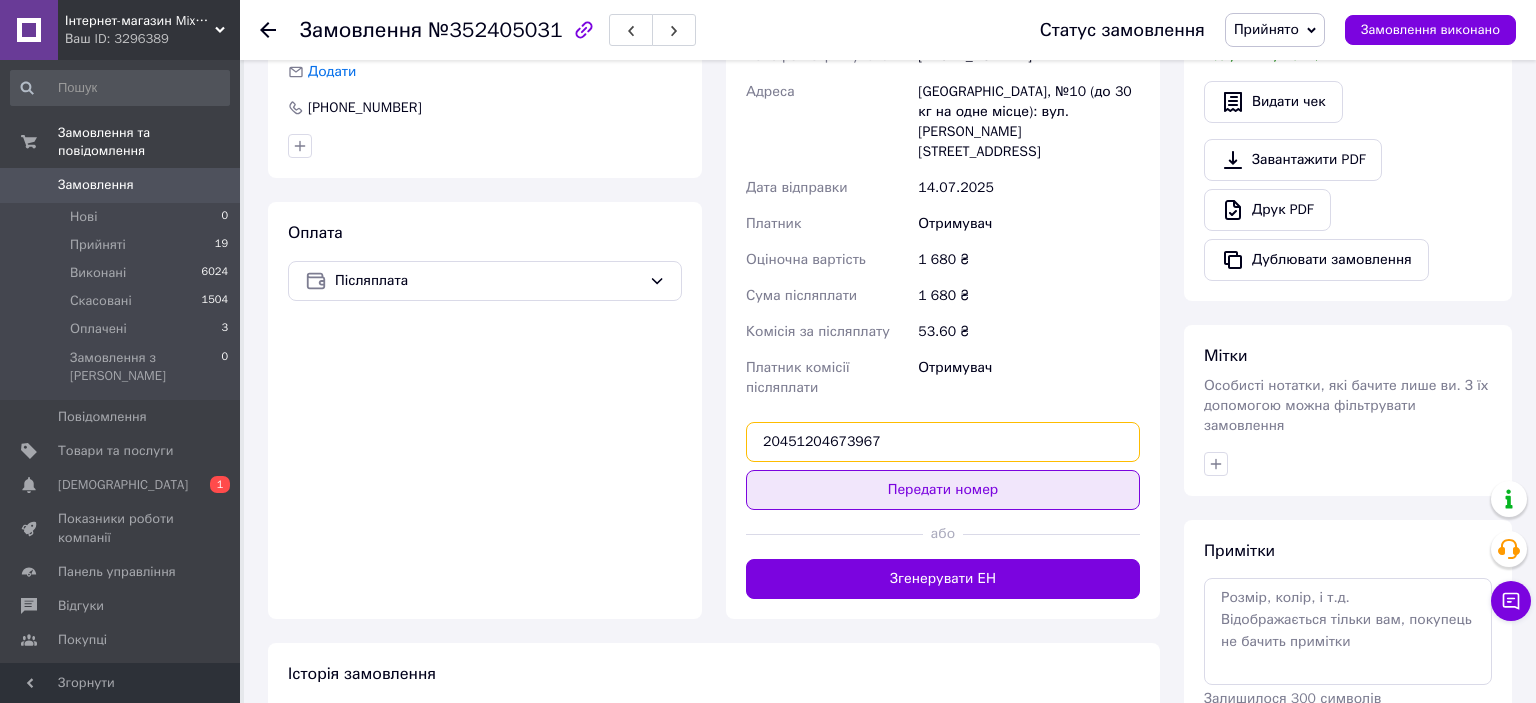 type on "20451204673967" 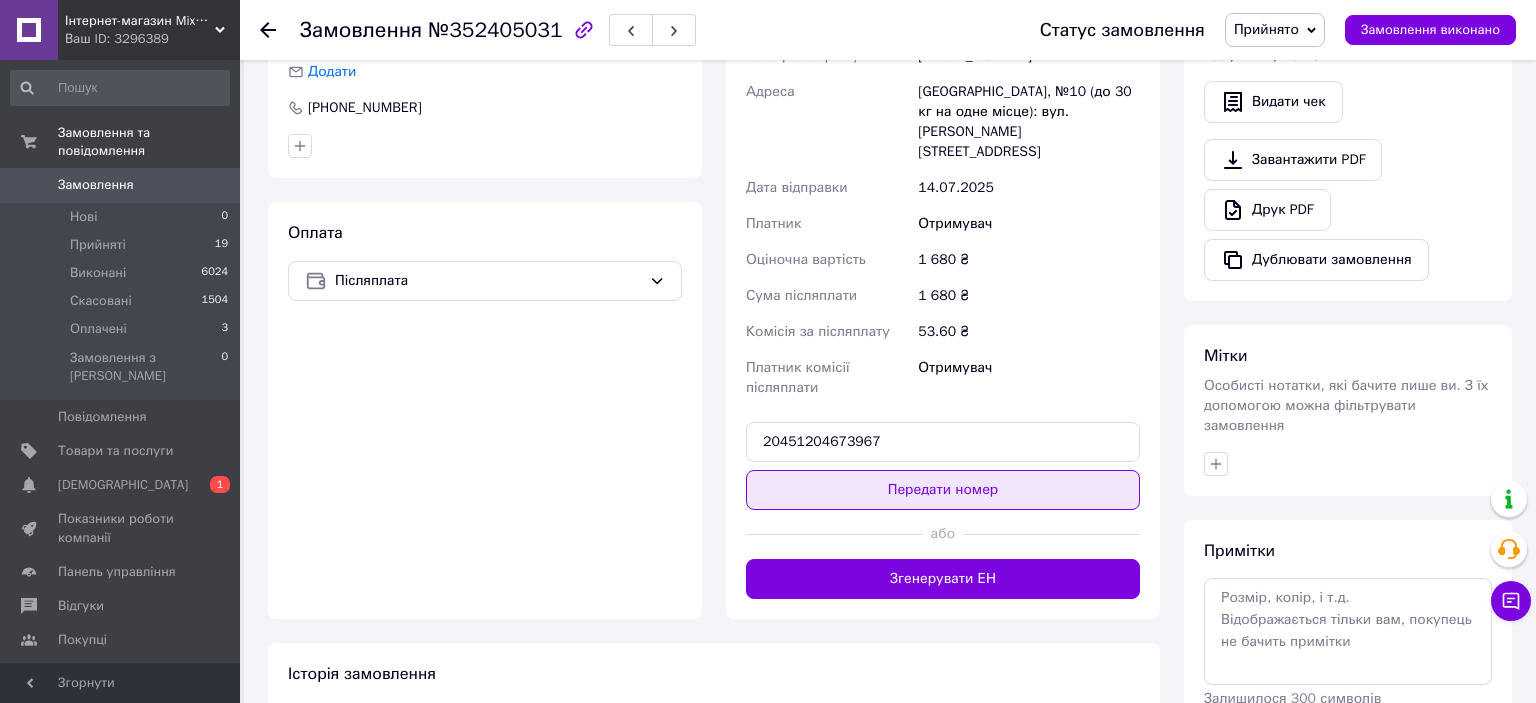 click on "Передати номер" at bounding box center (943, 490) 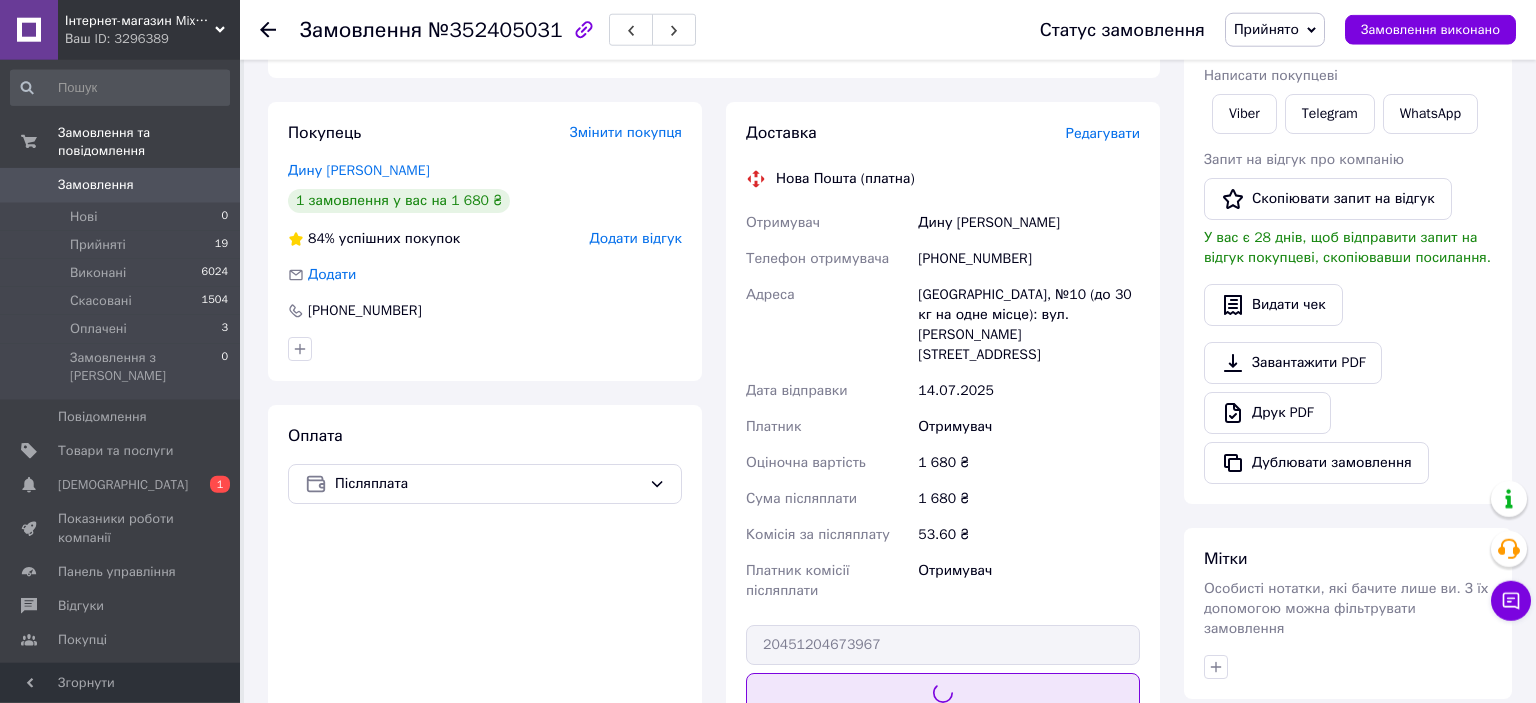 scroll, scrollTop: 316, scrollLeft: 0, axis: vertical 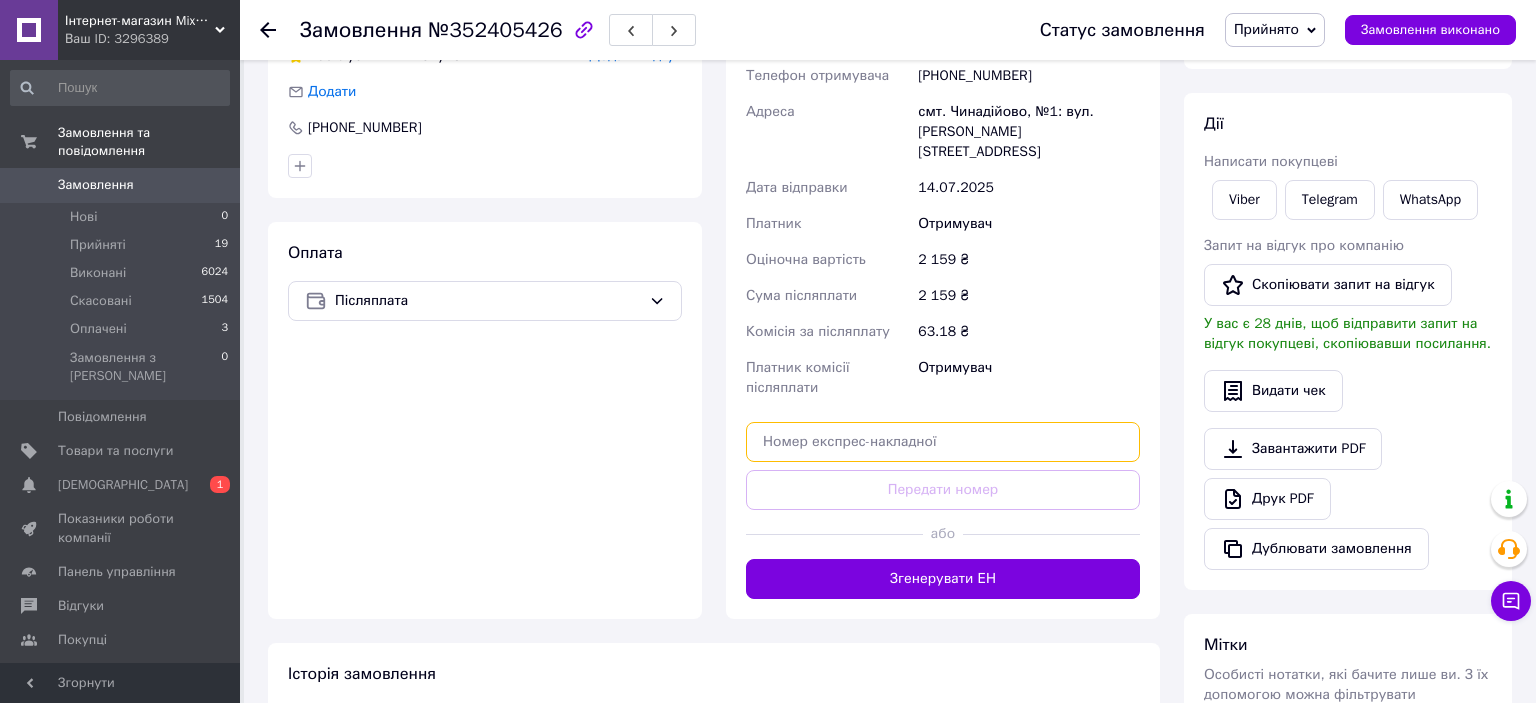 click at bounding box center [943, 442] 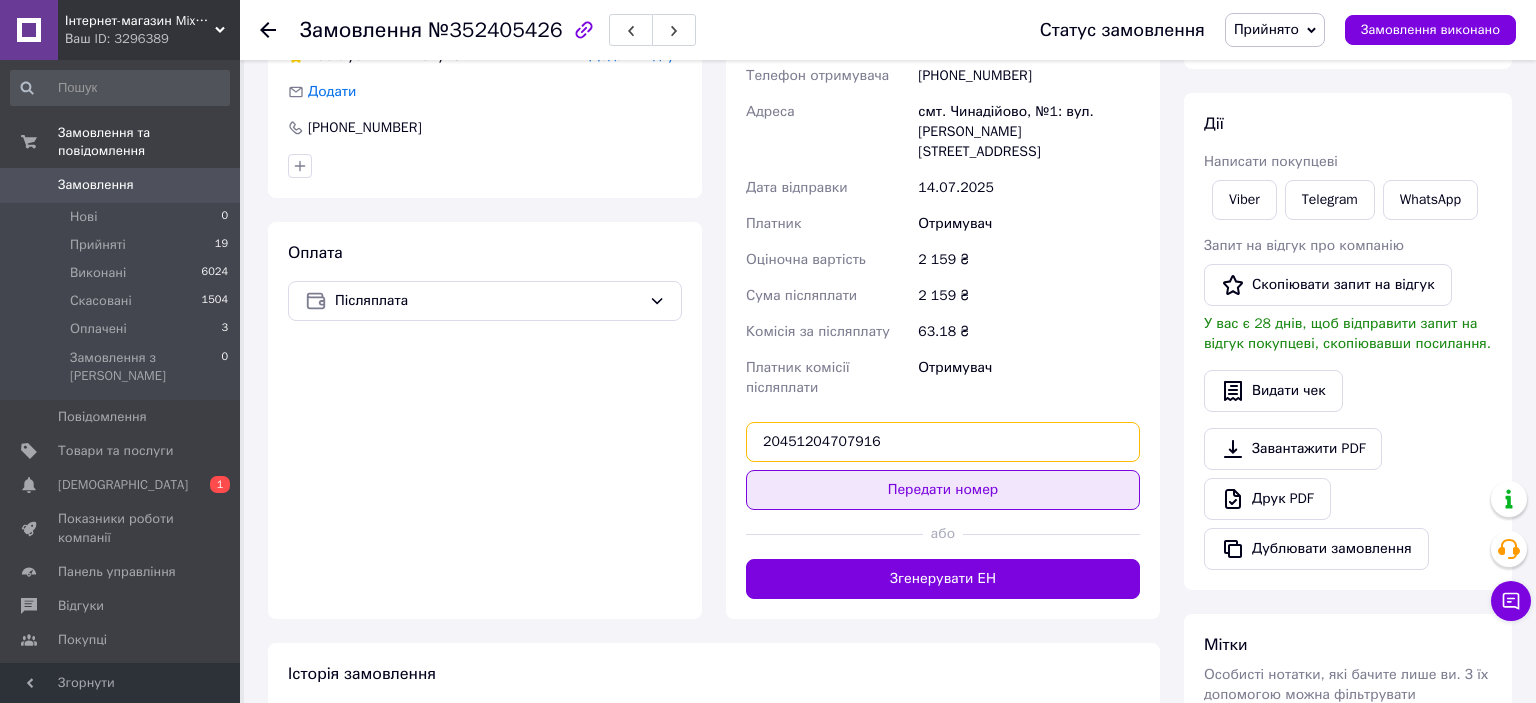 type on "20451204707916" 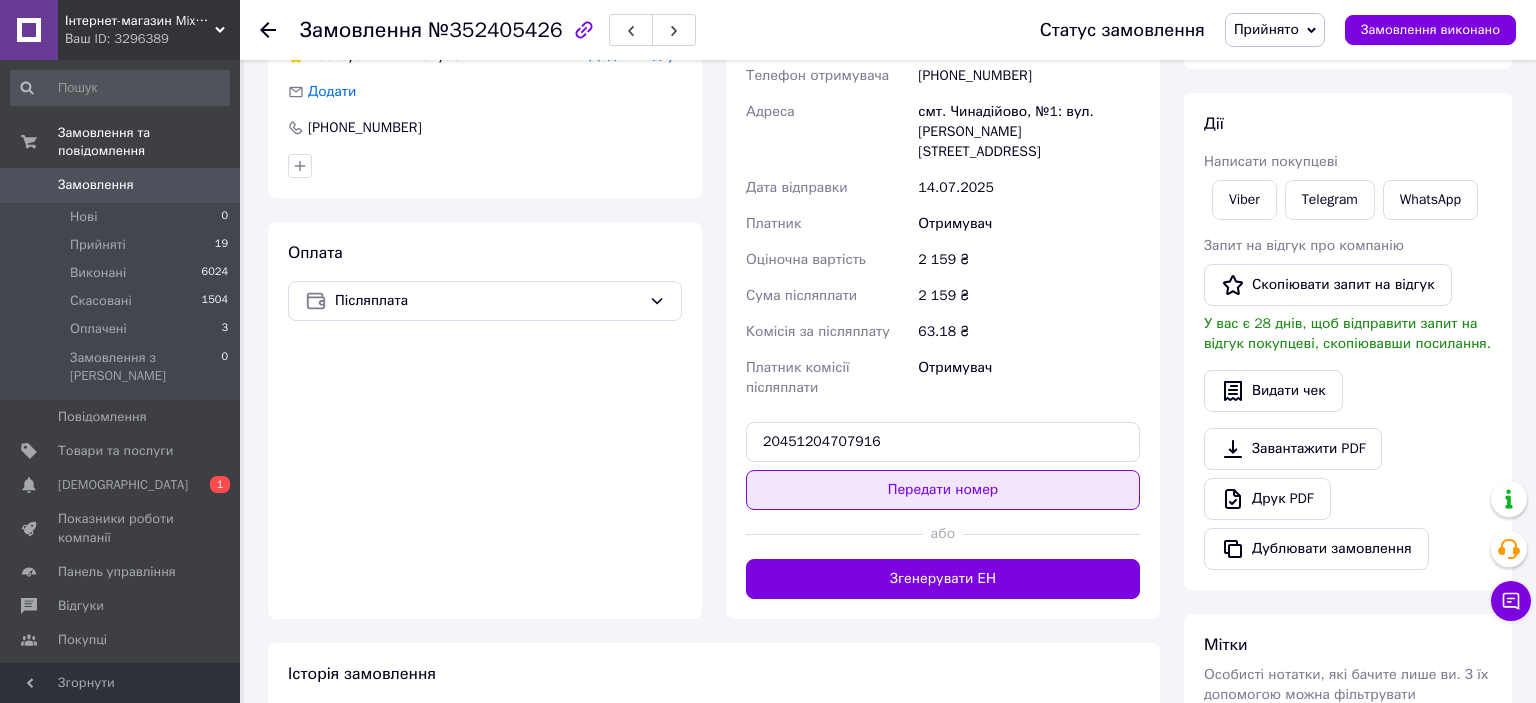 click on "Передати номер" at bounding box center [943, 490] 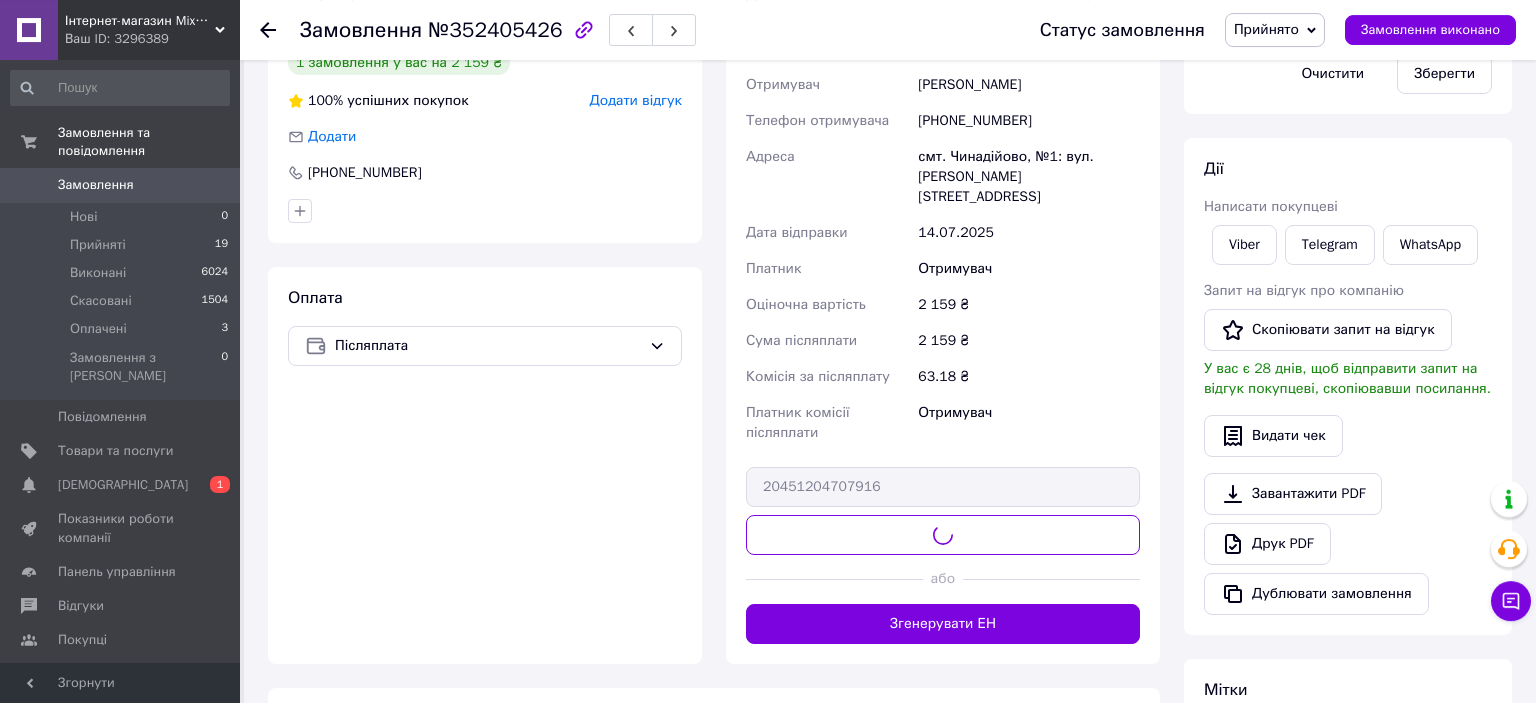 scroll, scrollTop: 422, scrollLeft: 0, axis: vertical 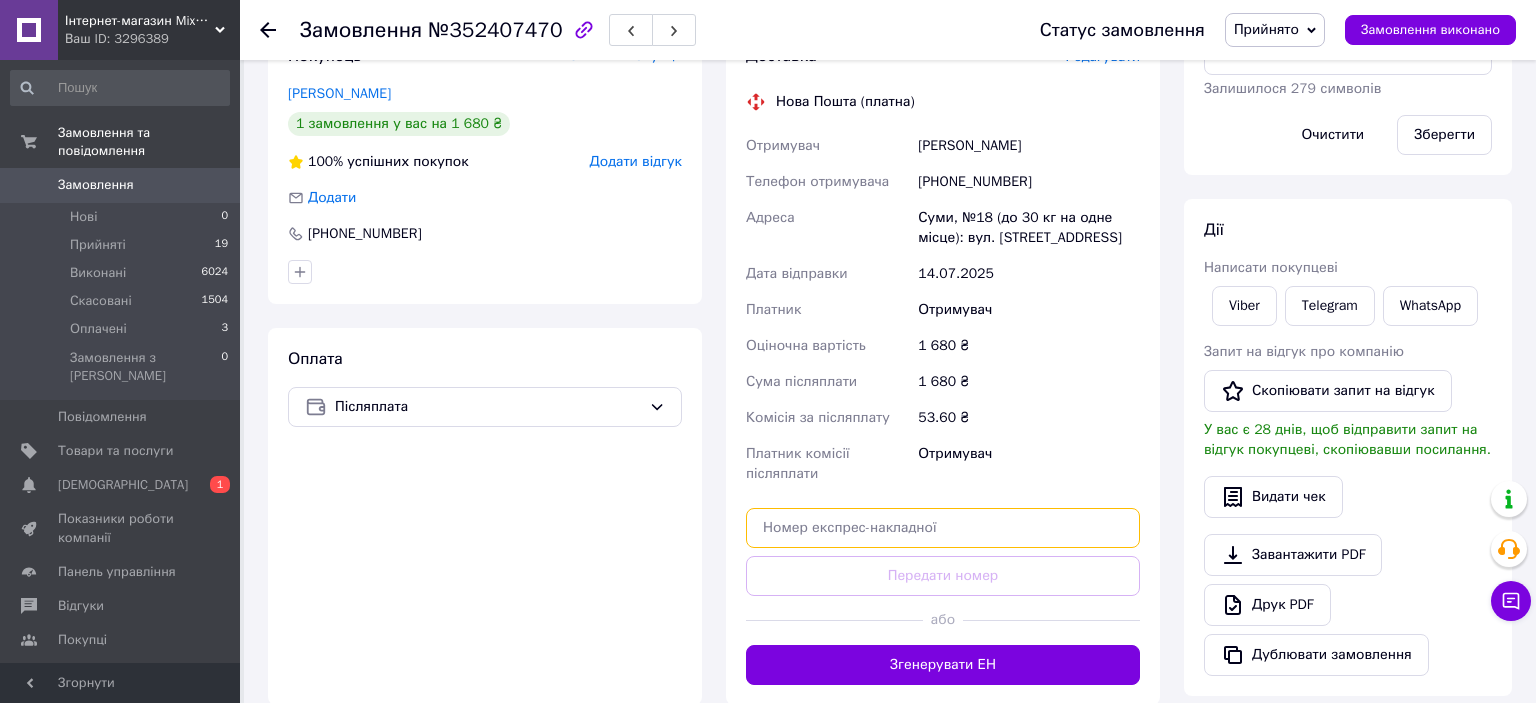 click at bounding box center (943, 528) 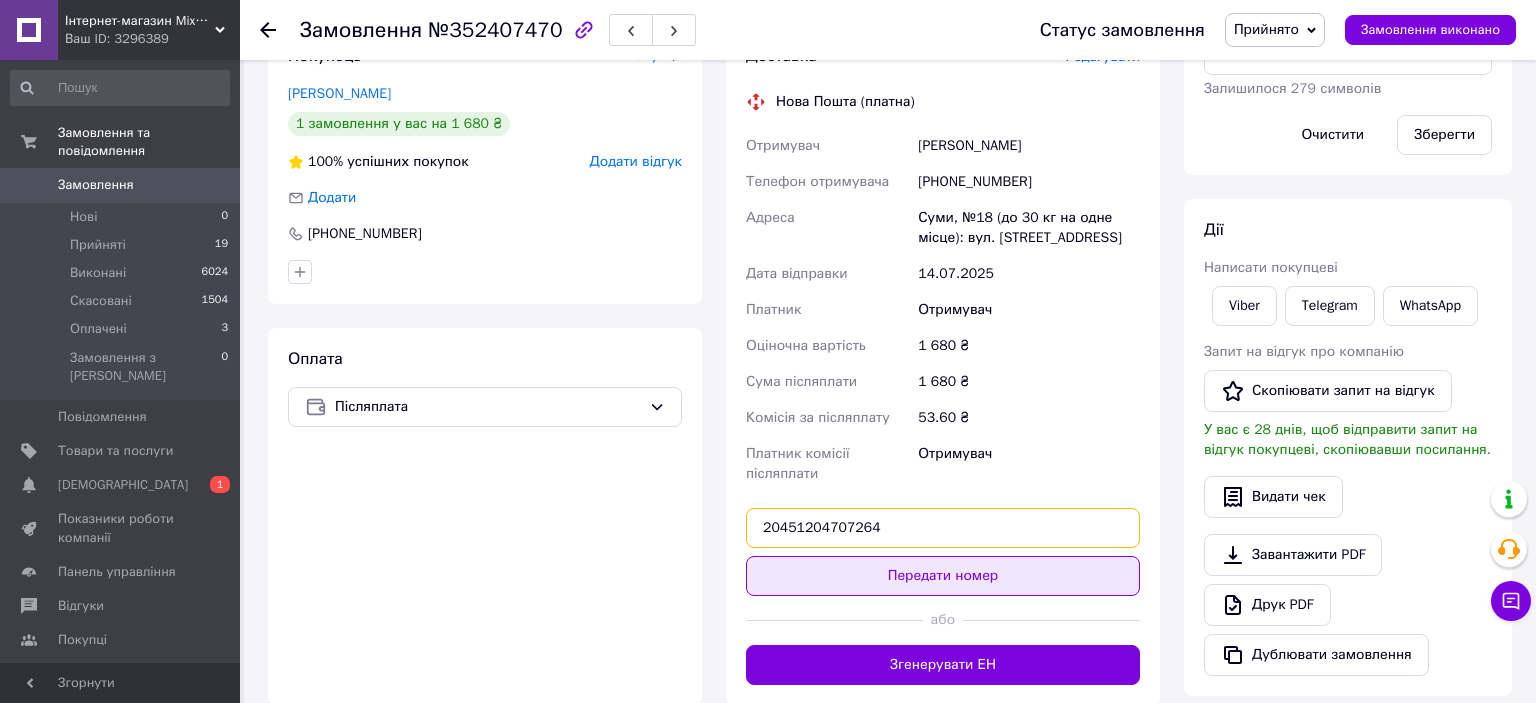 type on "20451204707264" 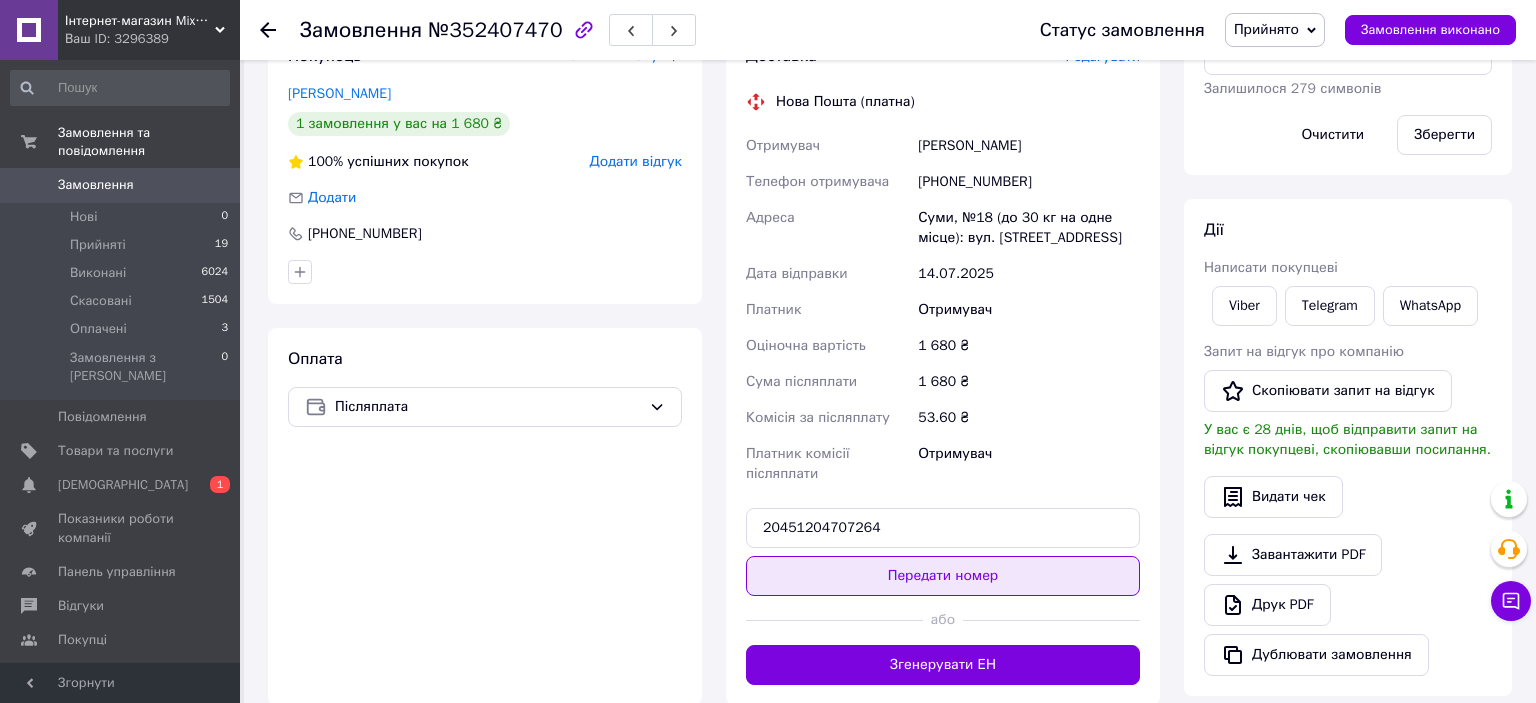 click on "Передати номер" at bounding box center [943, 576] 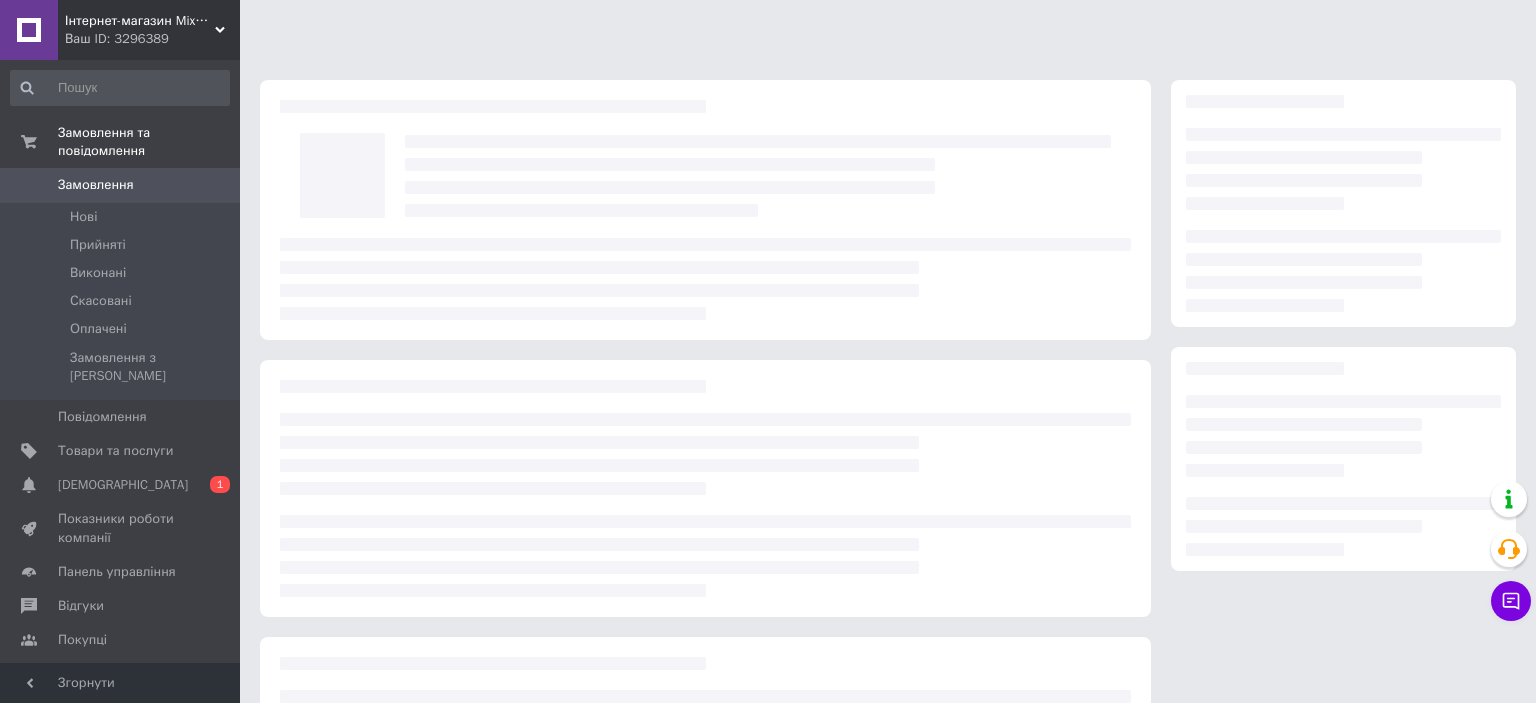 scroll, scrollTop: 0, scrollLeft: 0, axis: both 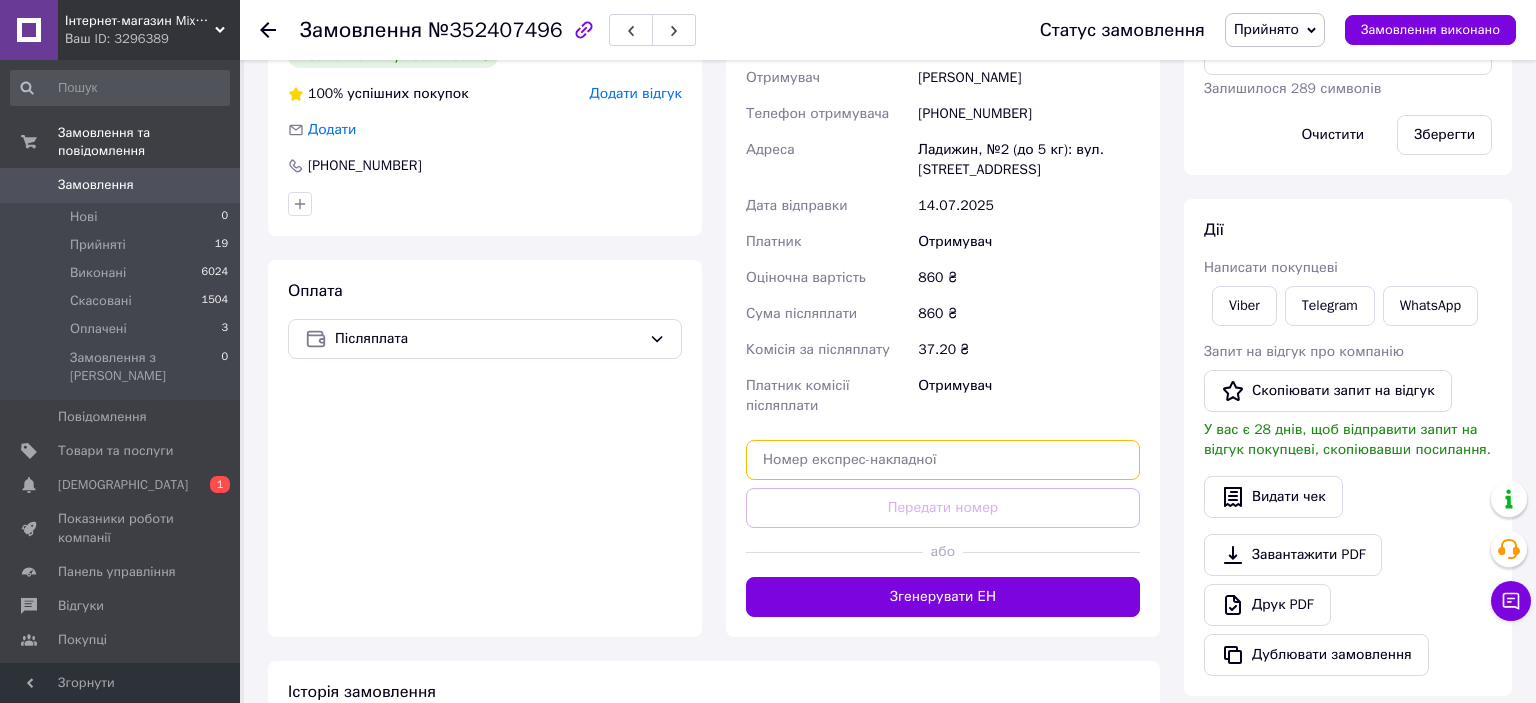 click at bounding box center (943, 460) 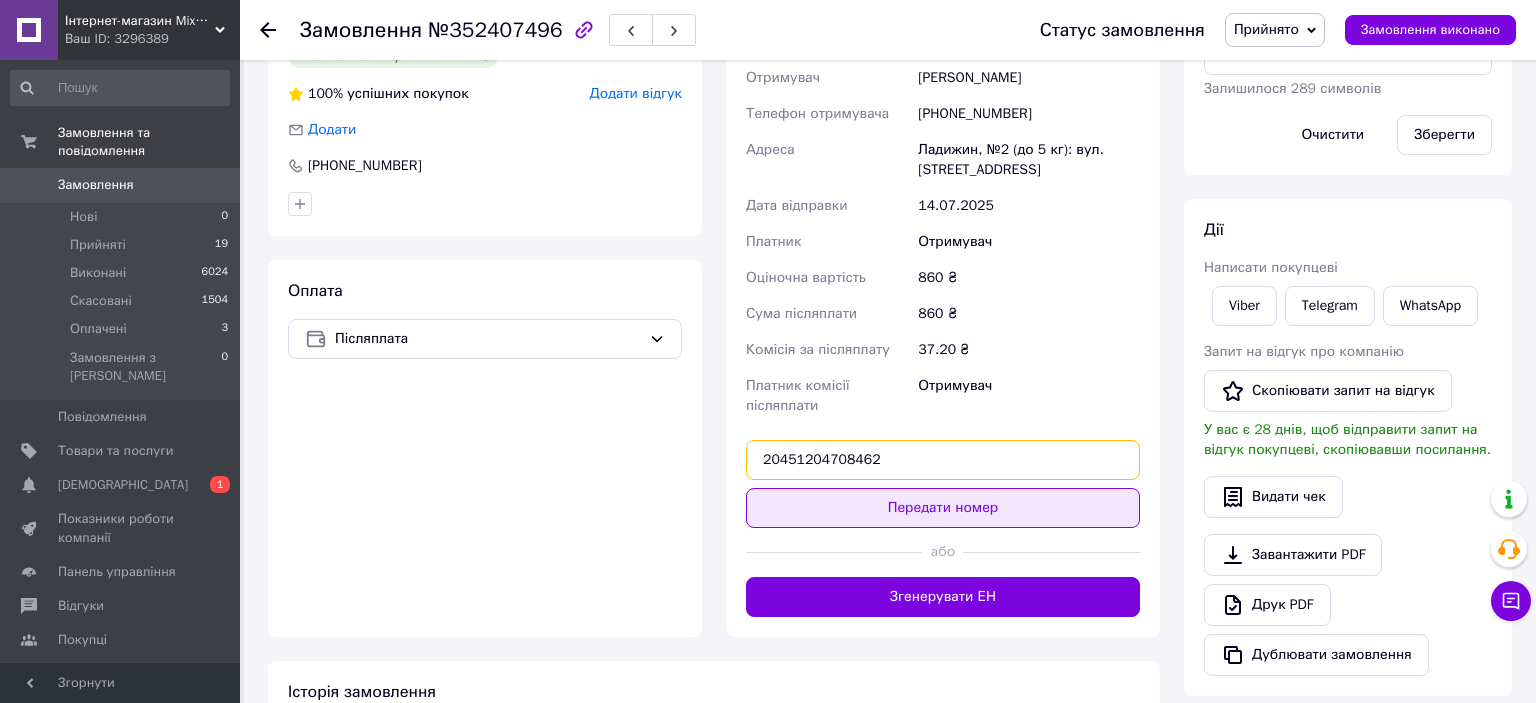 type on "20451204708462" 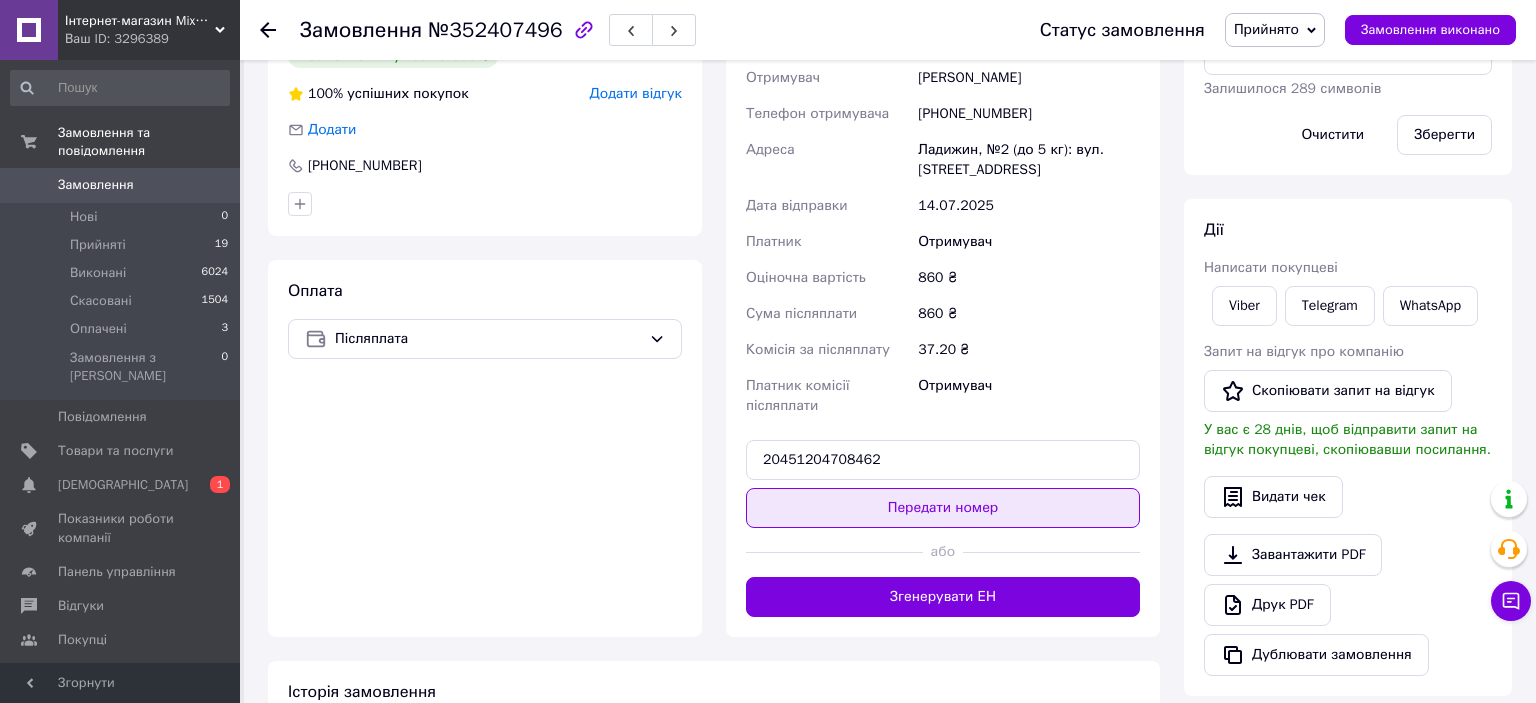 click on "Передати номер" at bounding box center (943, 508) 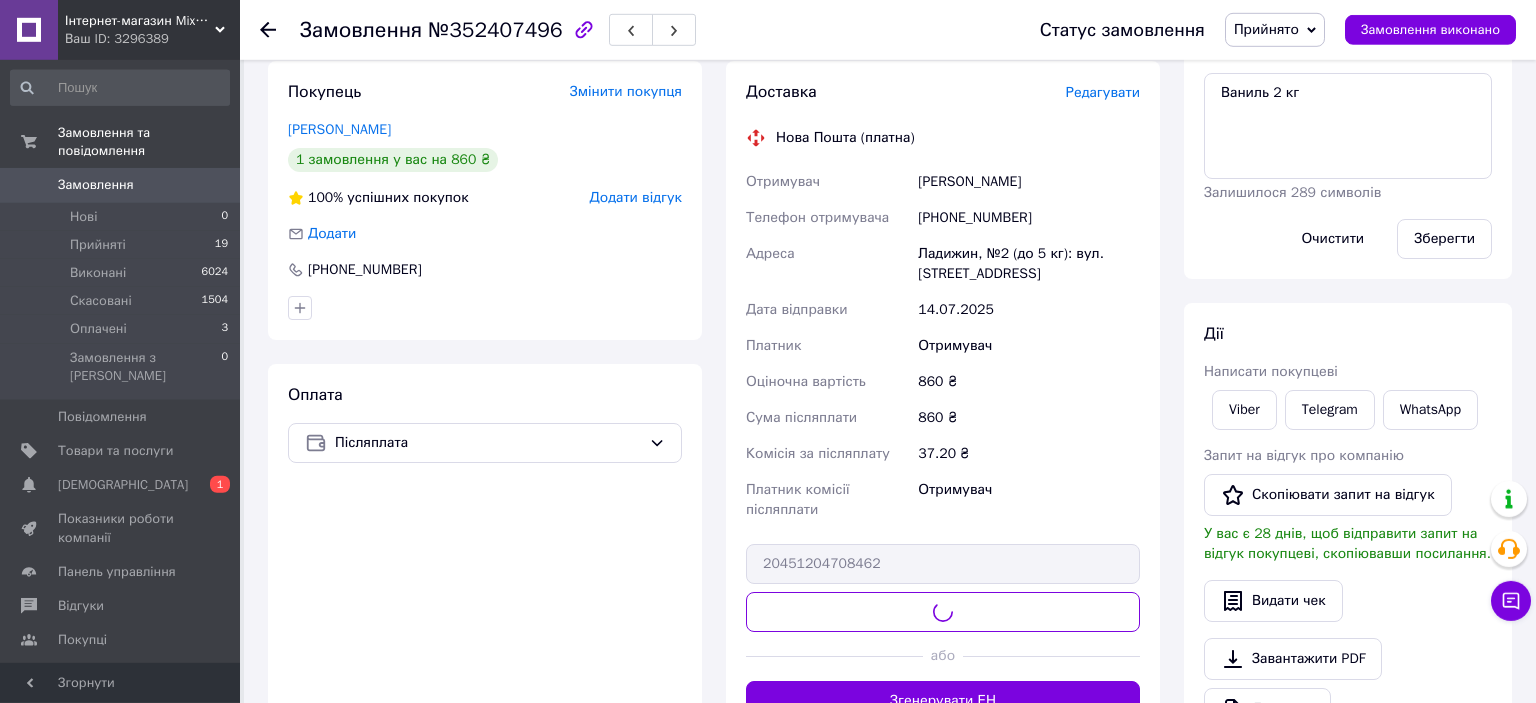 scroll, scrollTop: 316, scrollLeft: 0, axis: vertical 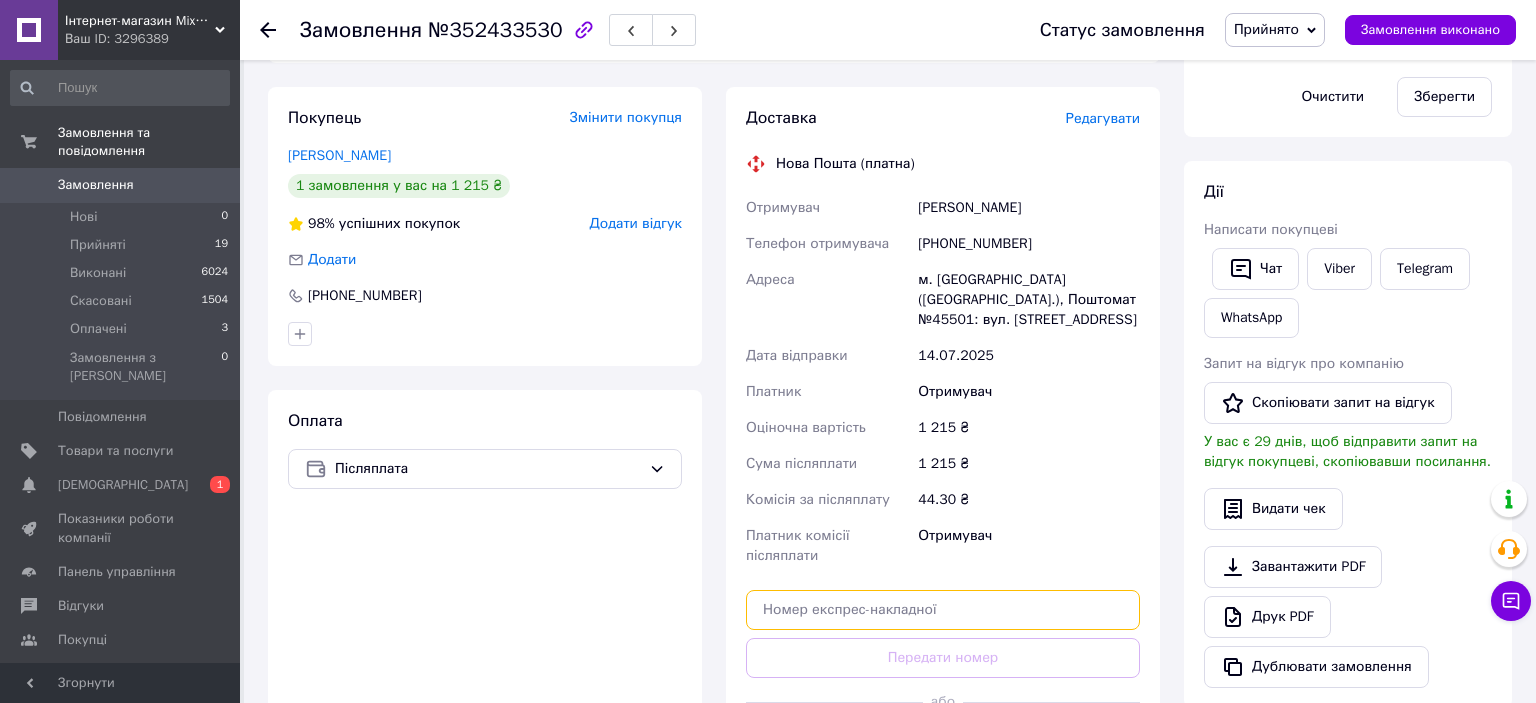 click at bounding box center [943, 610] 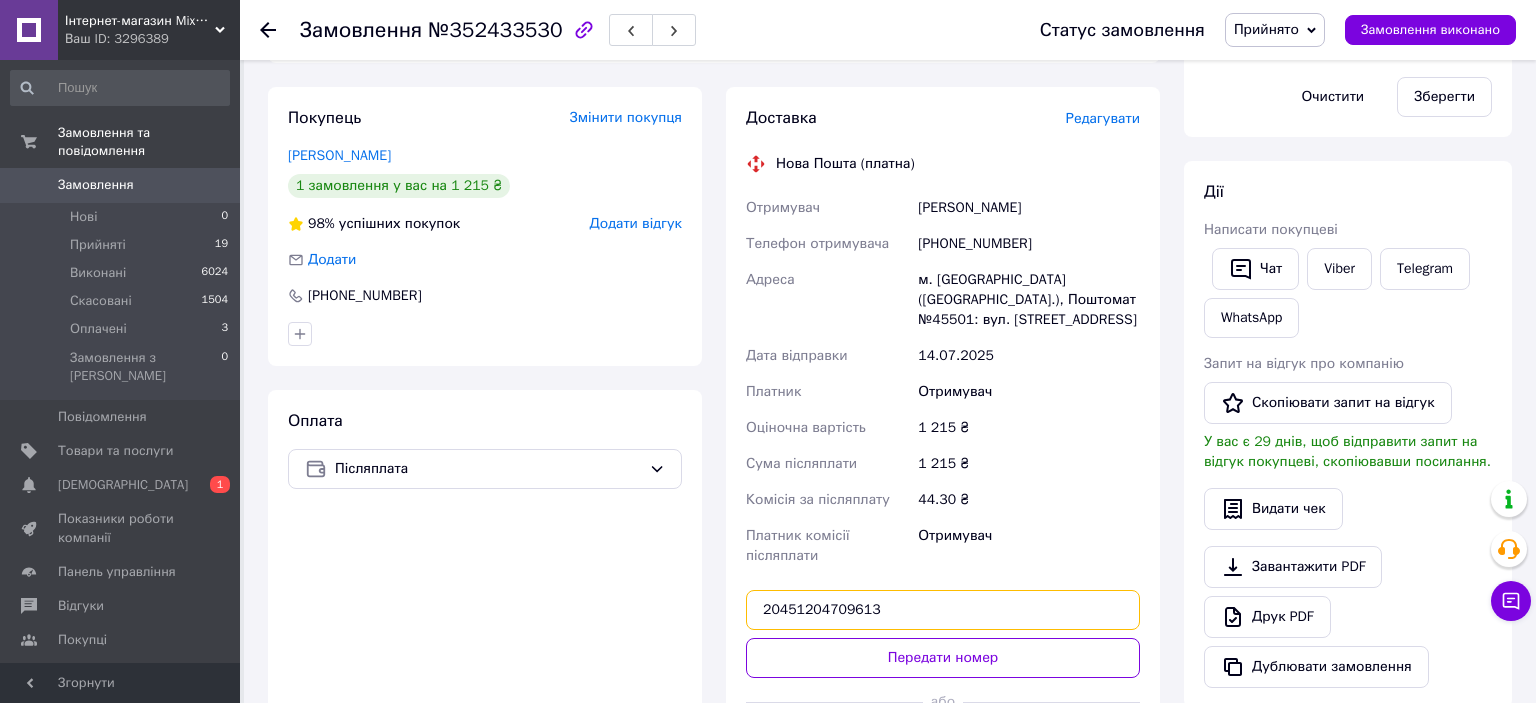 type on "20451204709613" 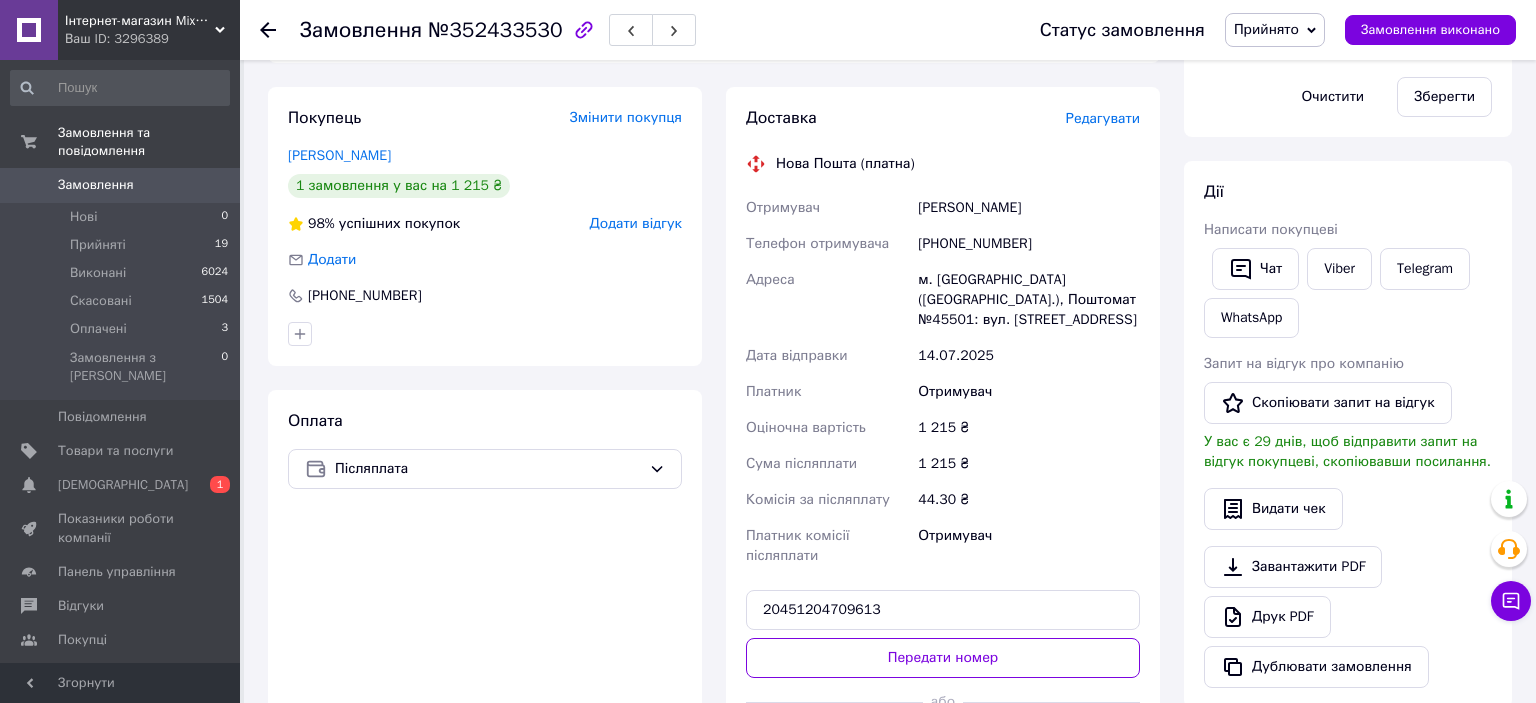click on "Передати номер" at bounding box center (943, 658) 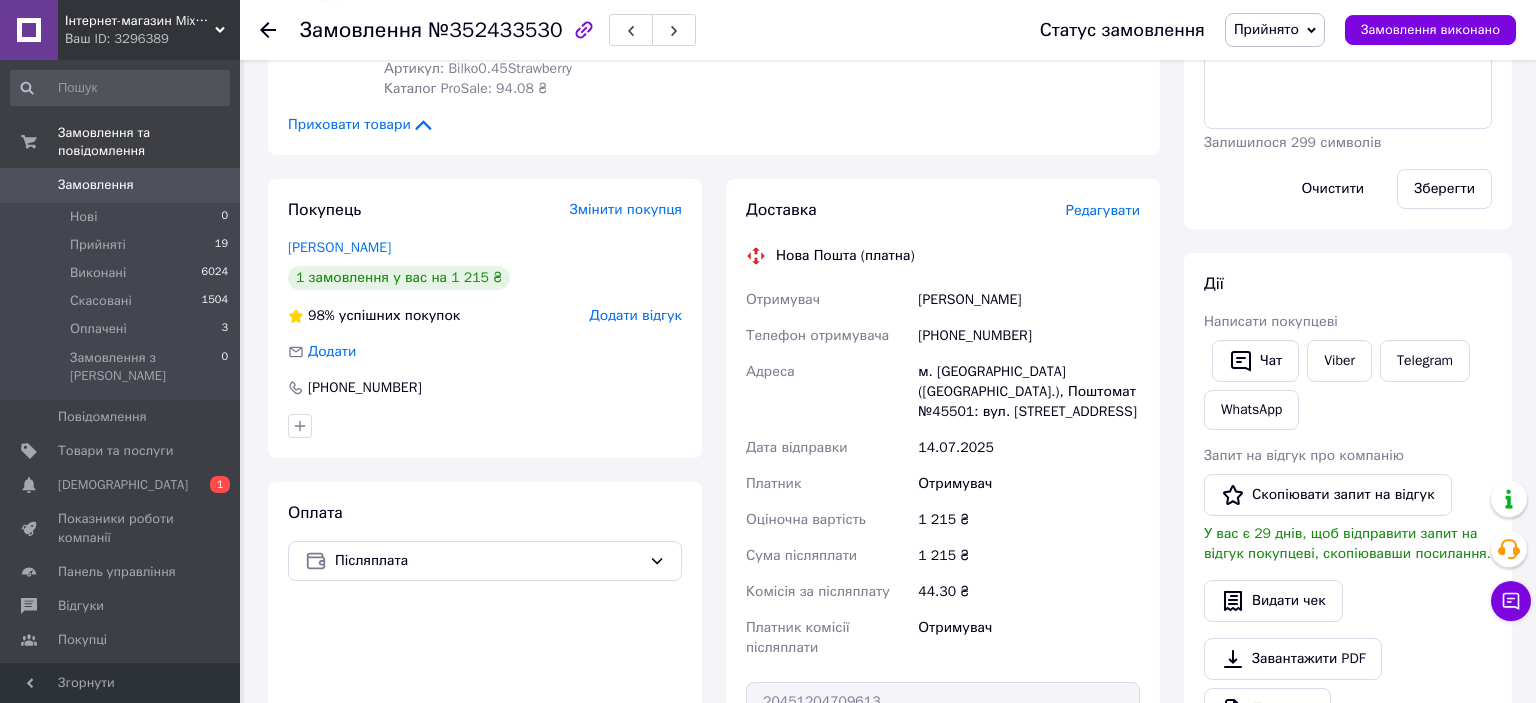 scroll, scrollTop: 422, scrollLeft: 0, axis: vertical 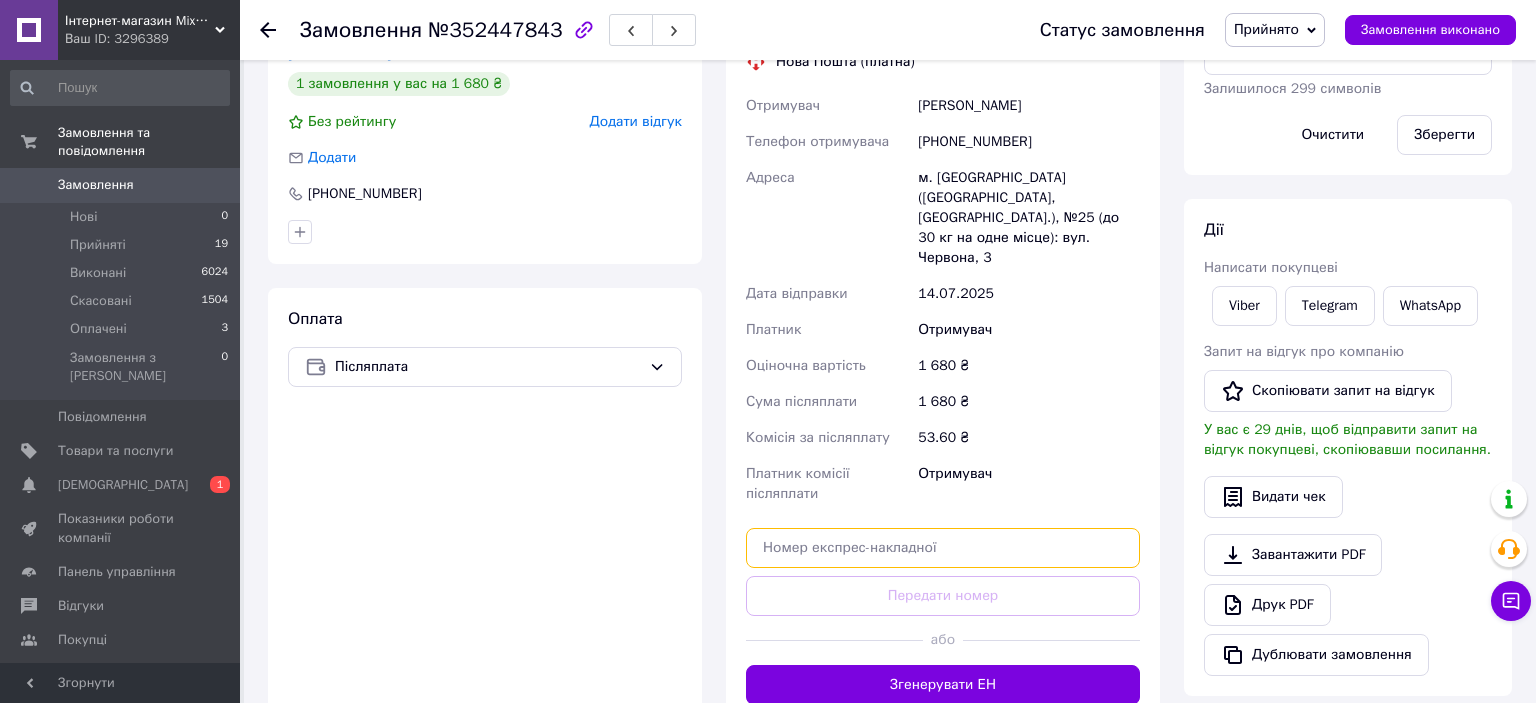 click at bounding box center [943, 548] 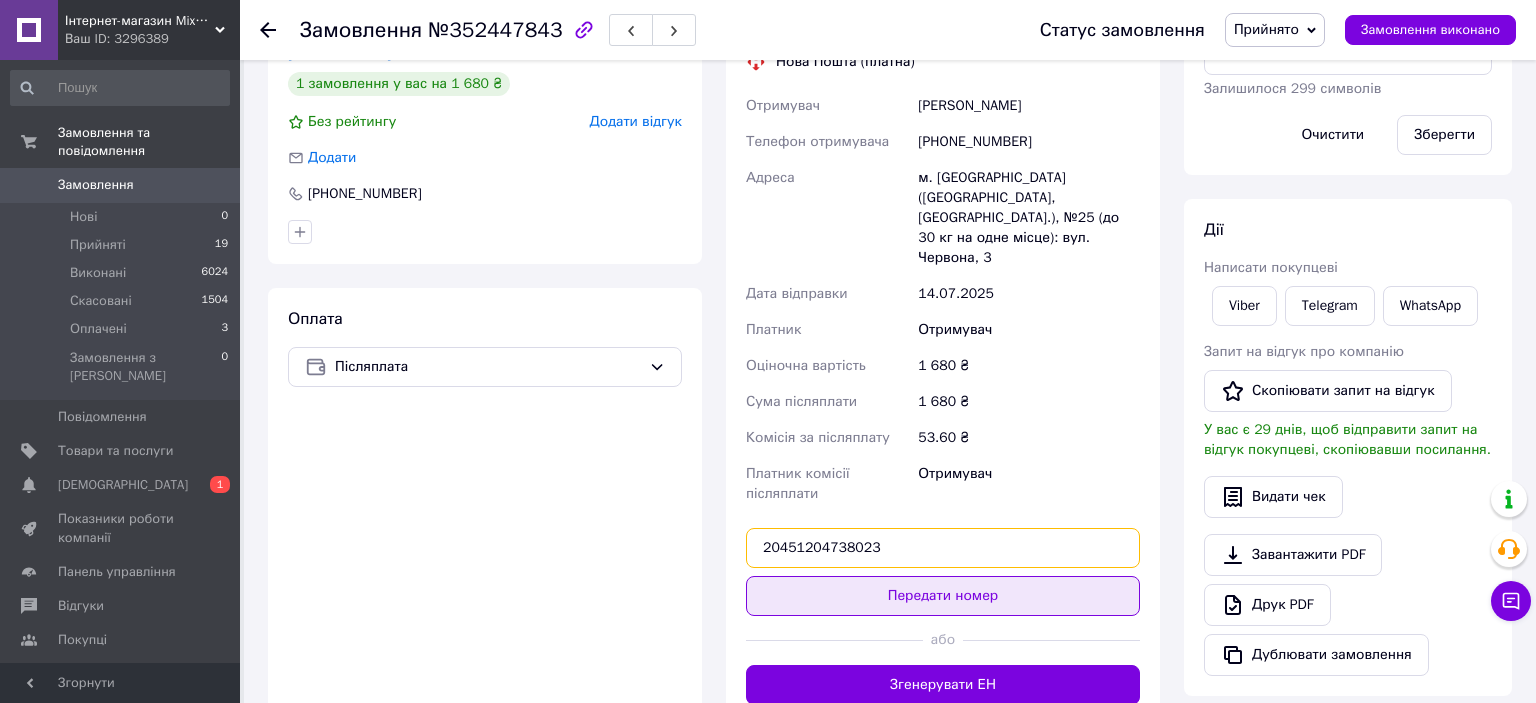 type on "20451204738023" 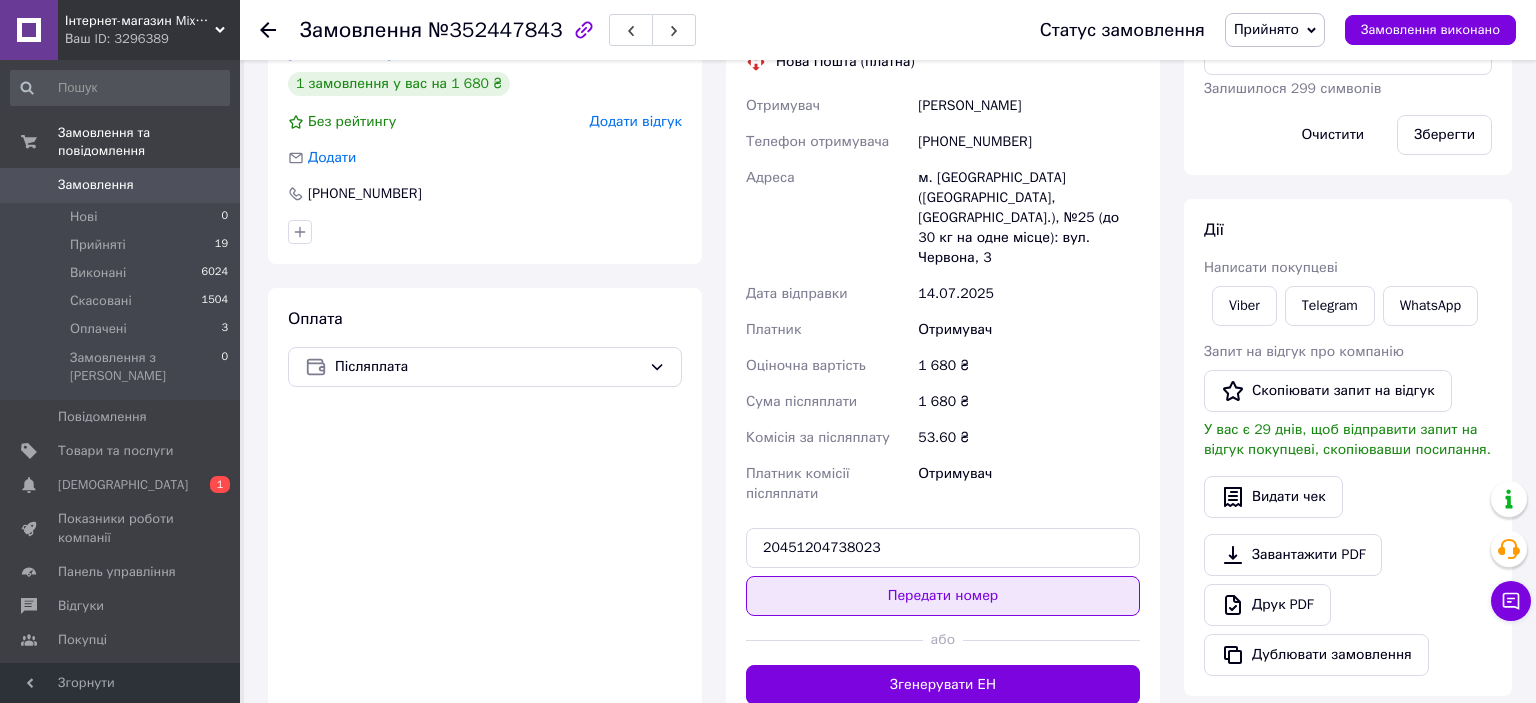 click on "Передати номер" at bounding box center (943, 596) 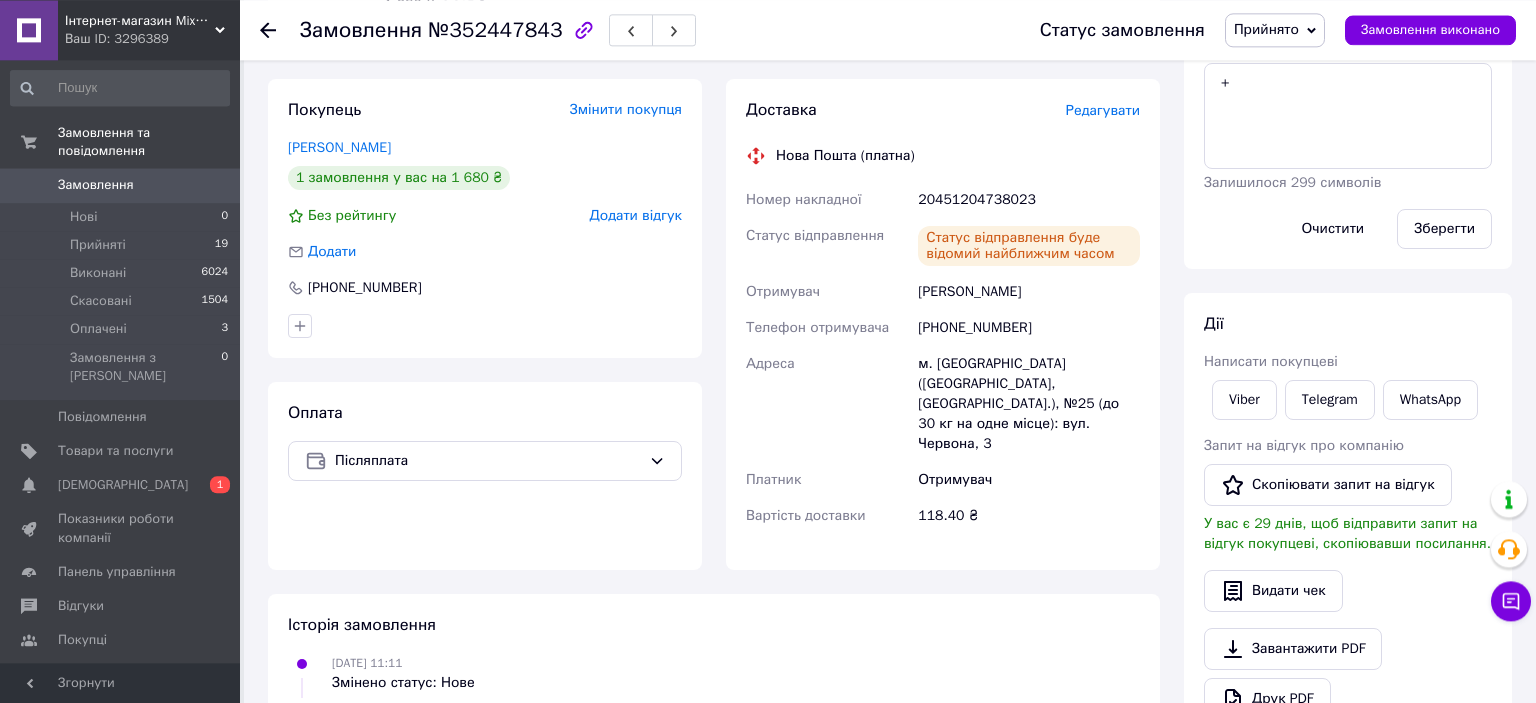 scroll, scrollTop: 316, scrollLeft: 0, axis: vertical 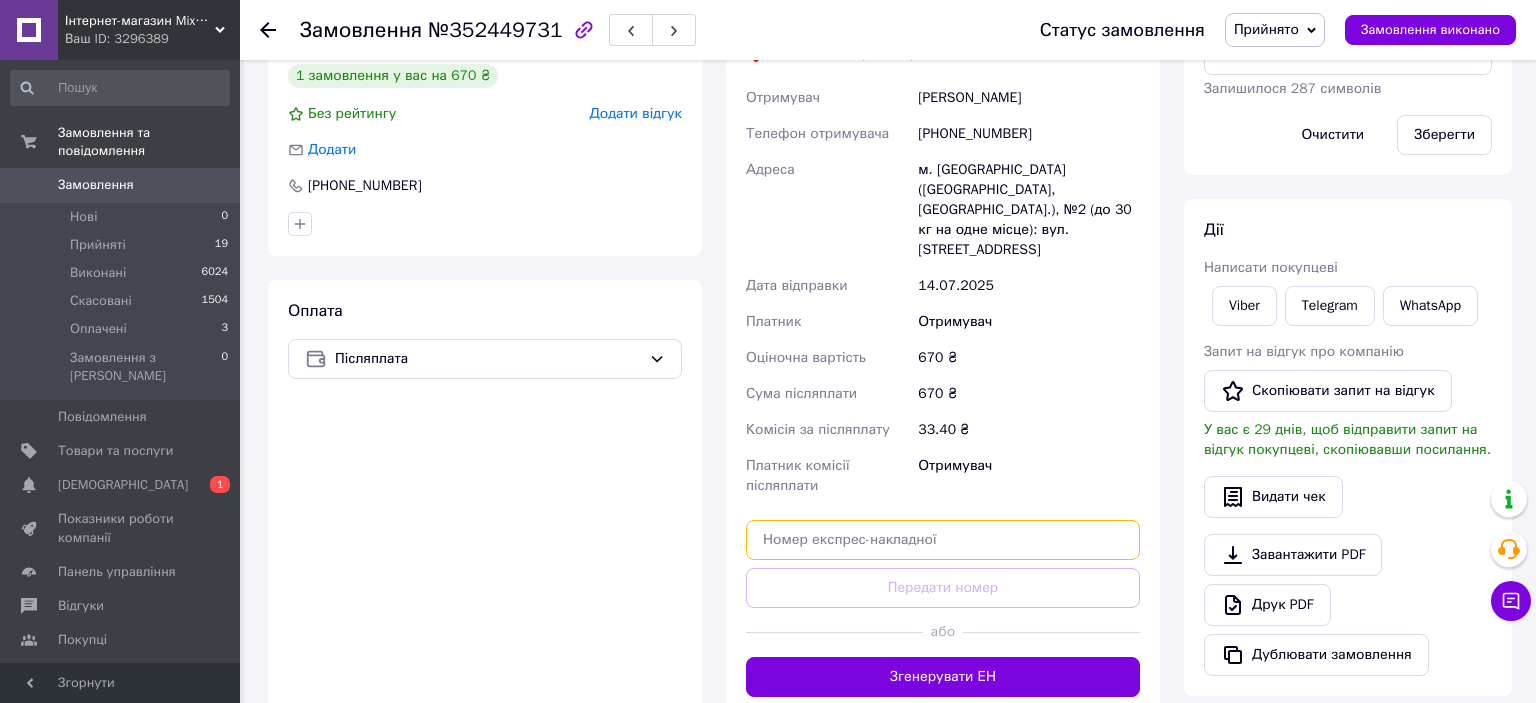click at bounding box center [943, 540] 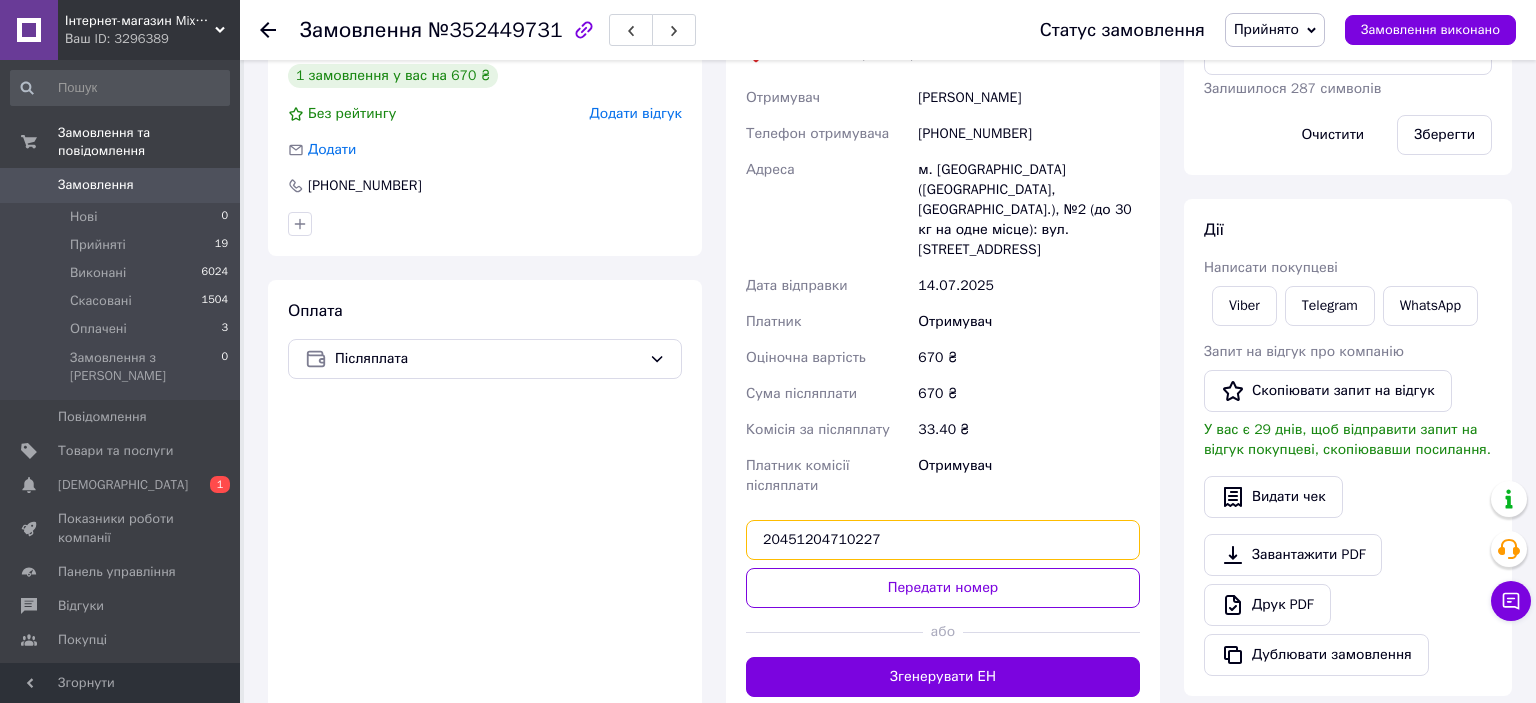 type on "20451204710227" 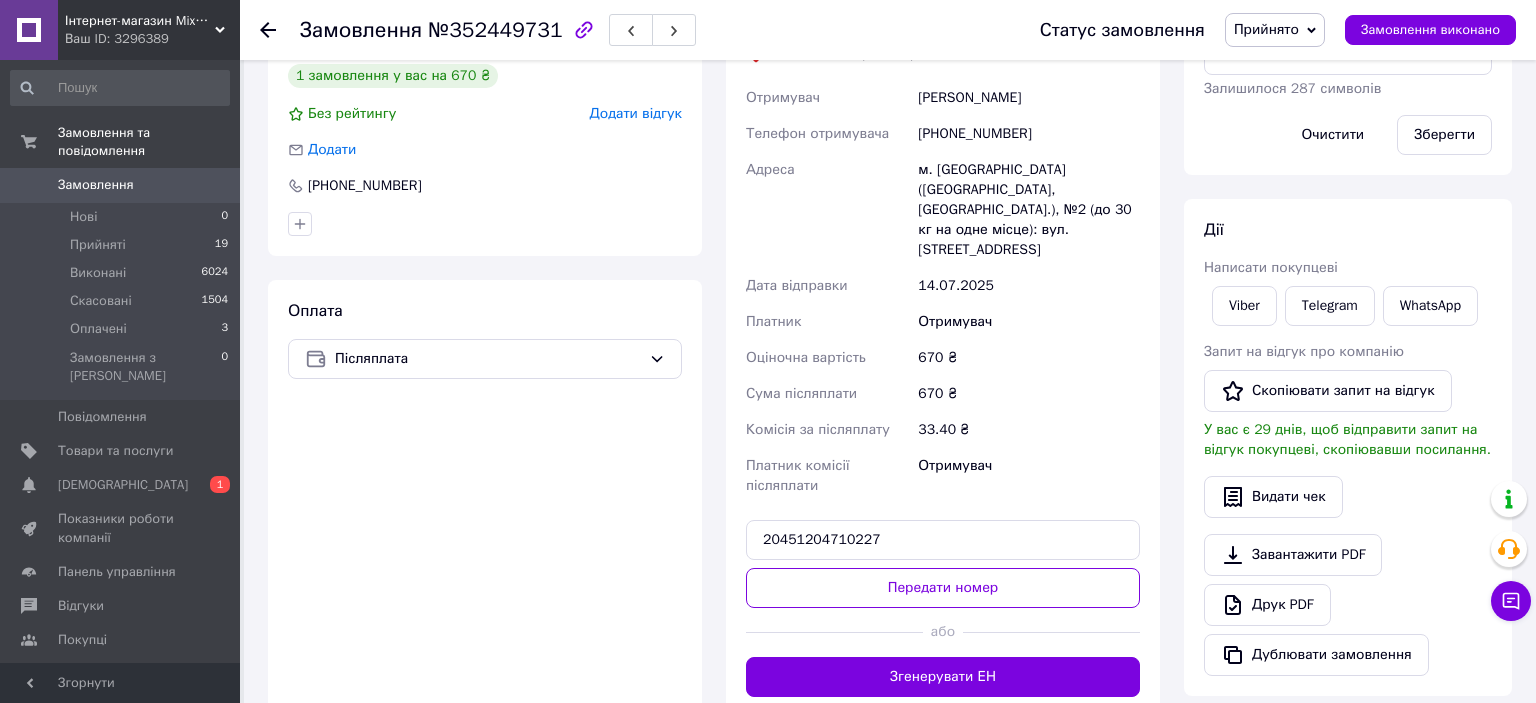 click on "Передати номер" at bounding box center [943, 588] 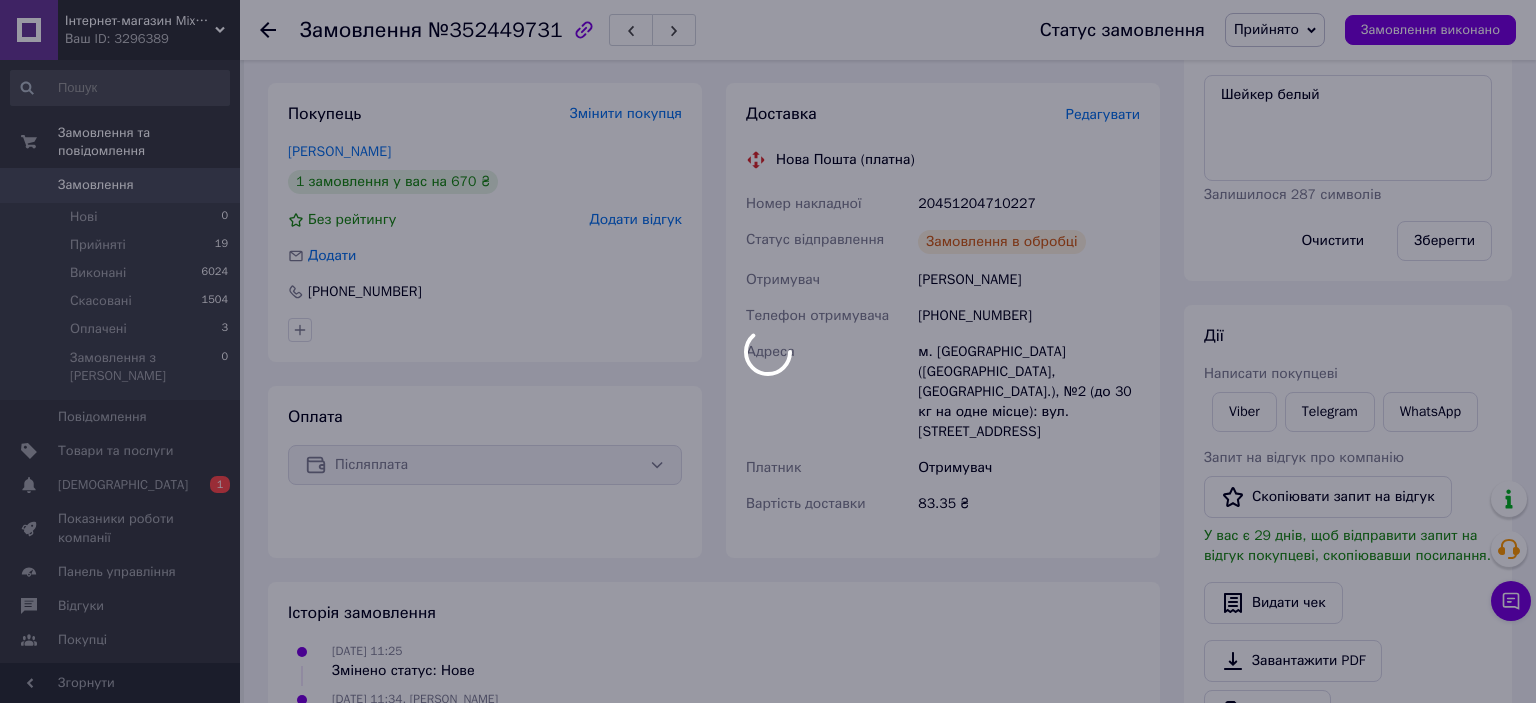 scroll, scrollTop: 211, scrollLeft: 0, axis: vertical 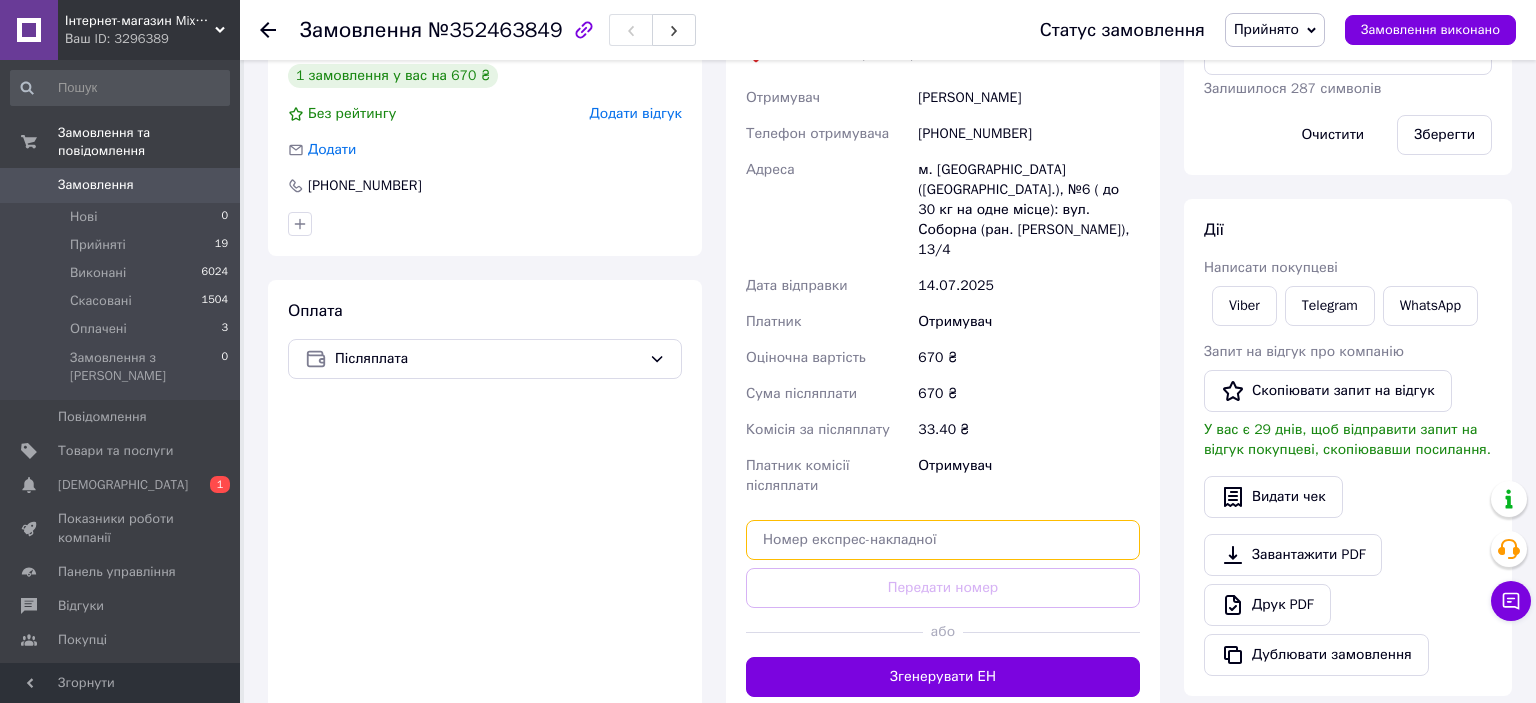 click at bounding box center (943, 540) 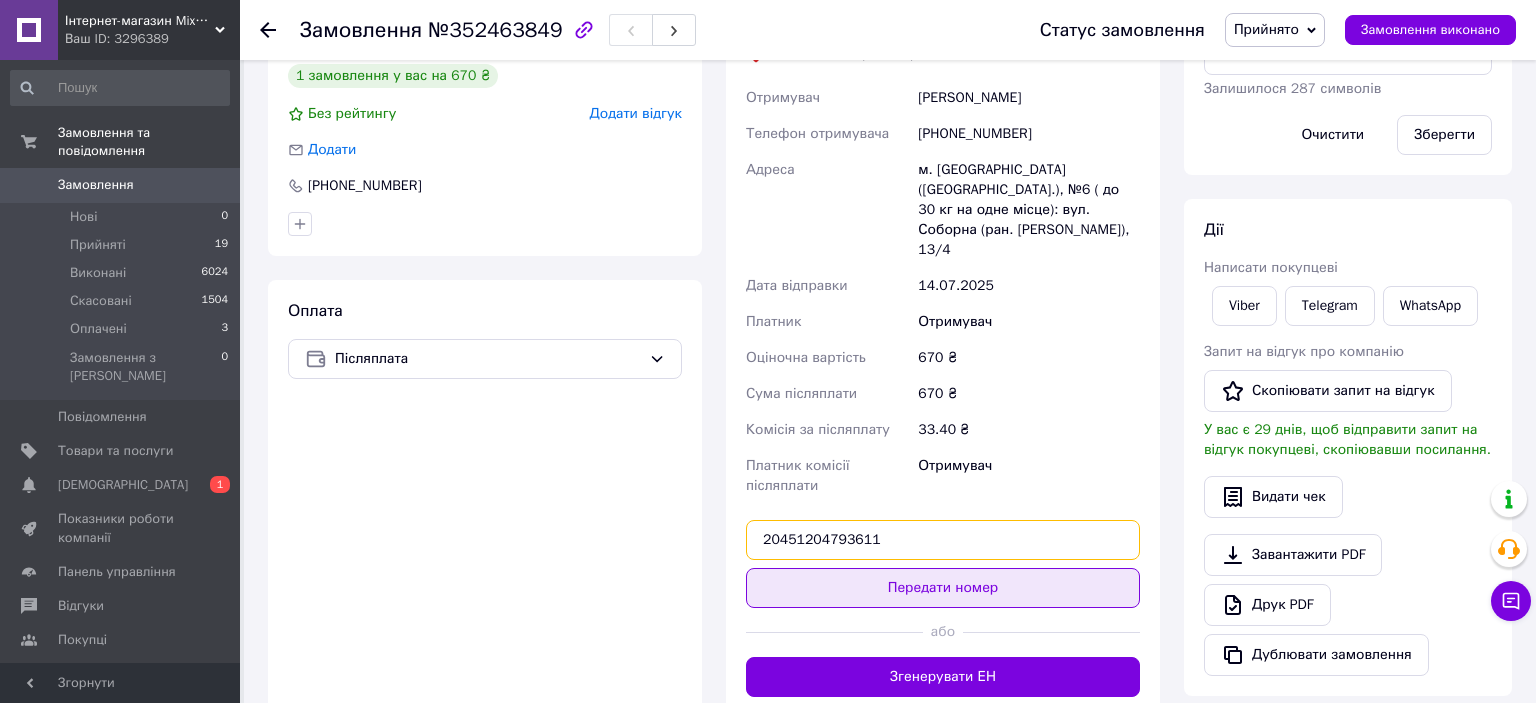 type on "20451204793611" 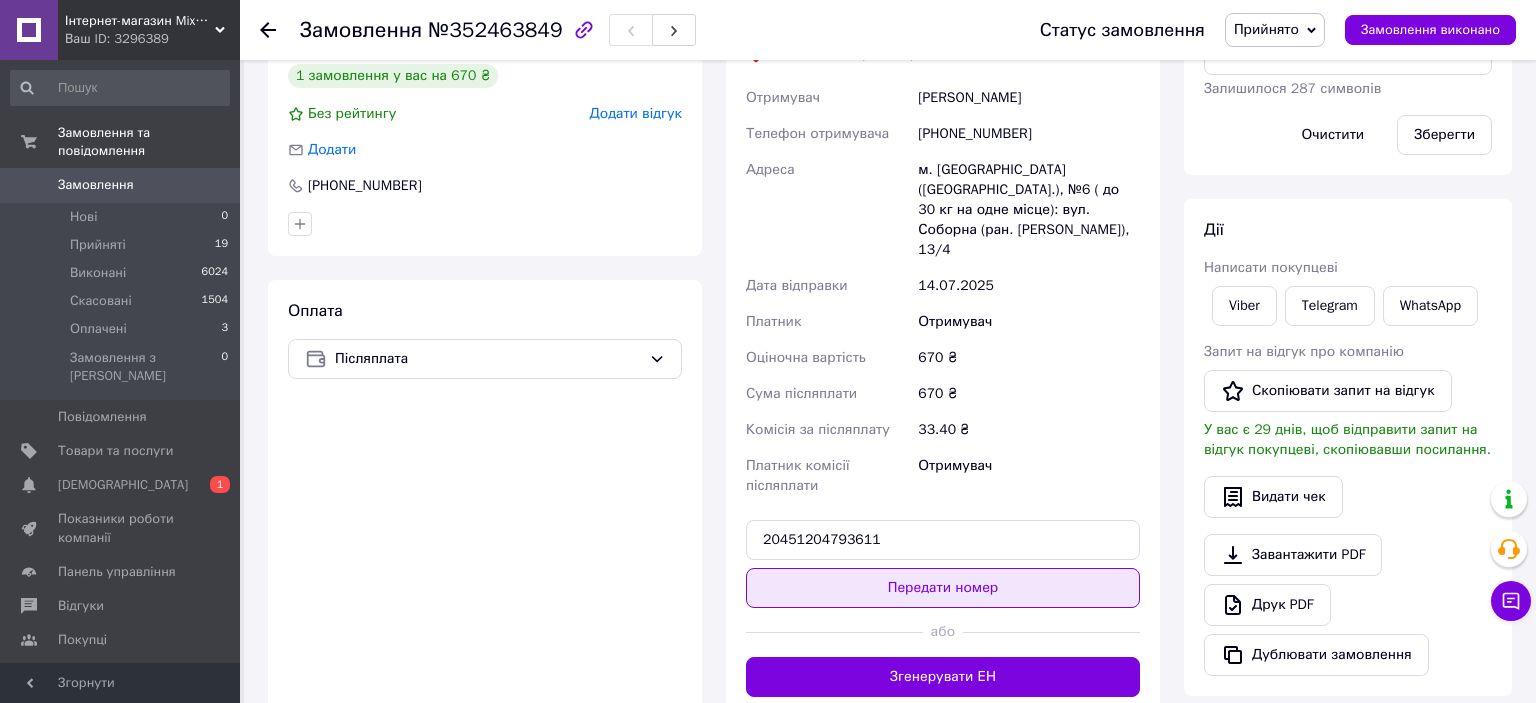 click on "Передати номер" at bounding box center (943, 588) 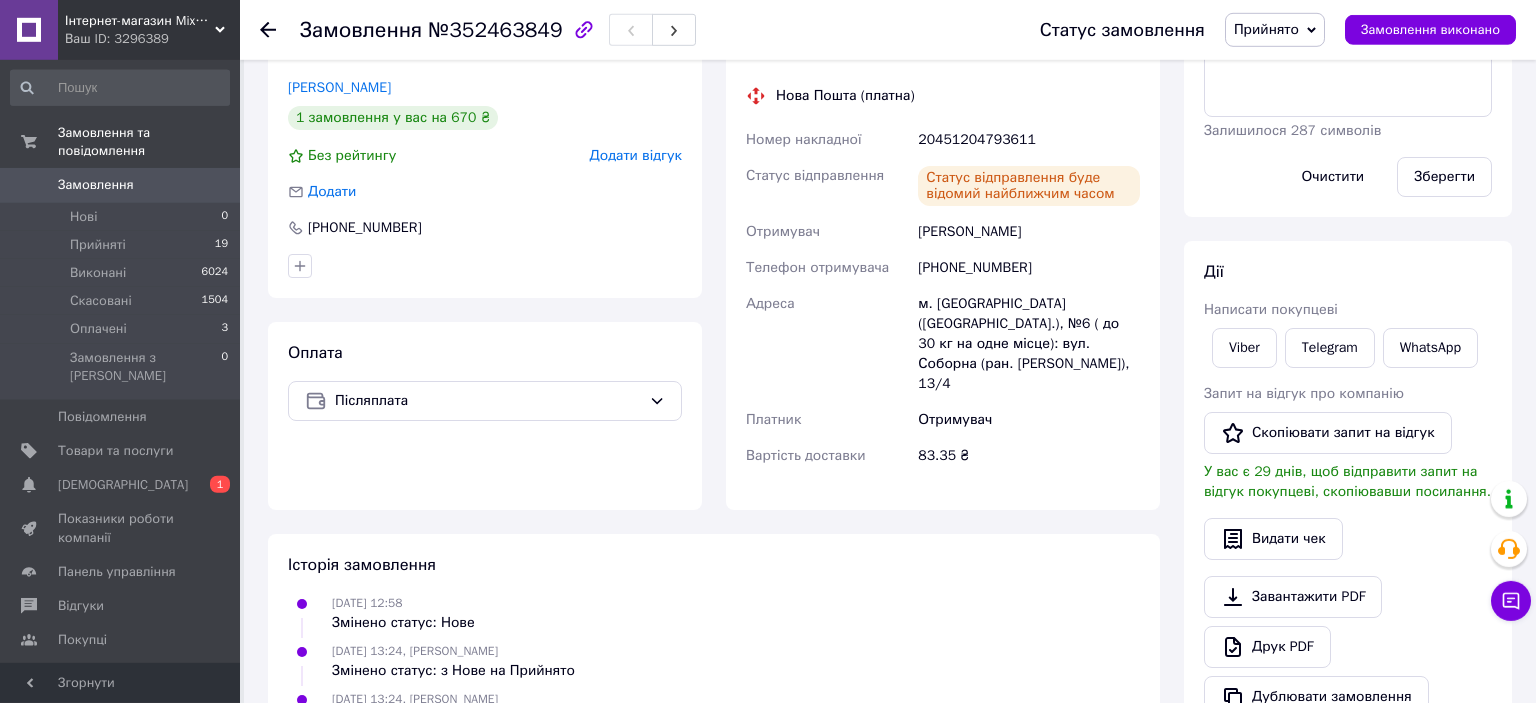 scroll, scrollTop: 316, scrollLeft: 0, axis: vertical 